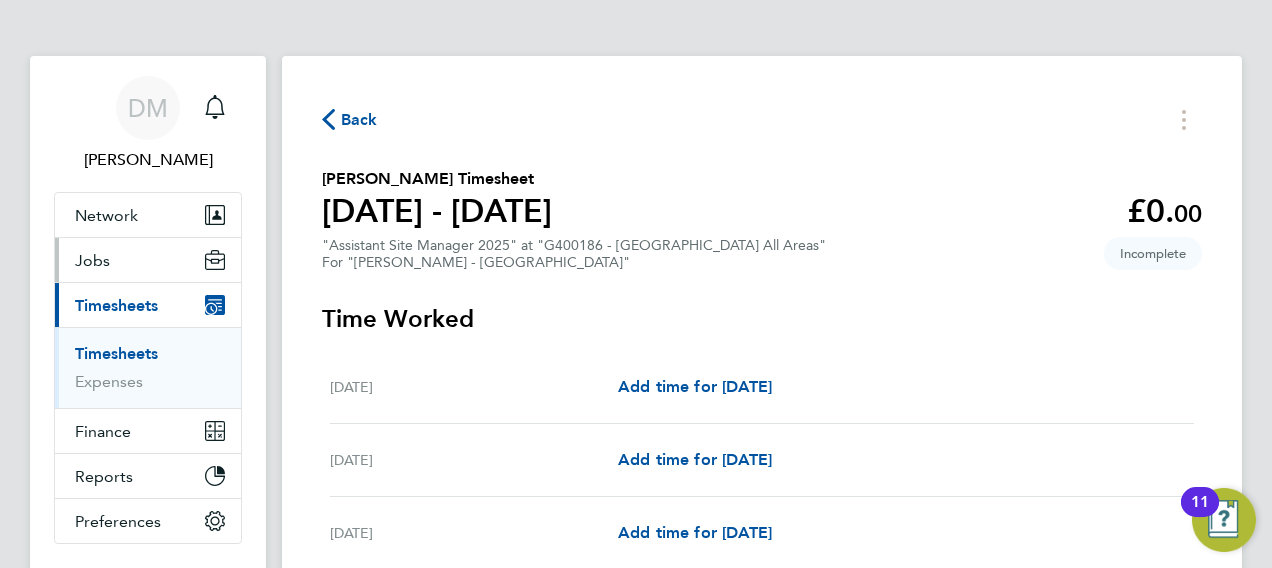scroll, scrollTop: 0, scrollLeft: 0, axis: both 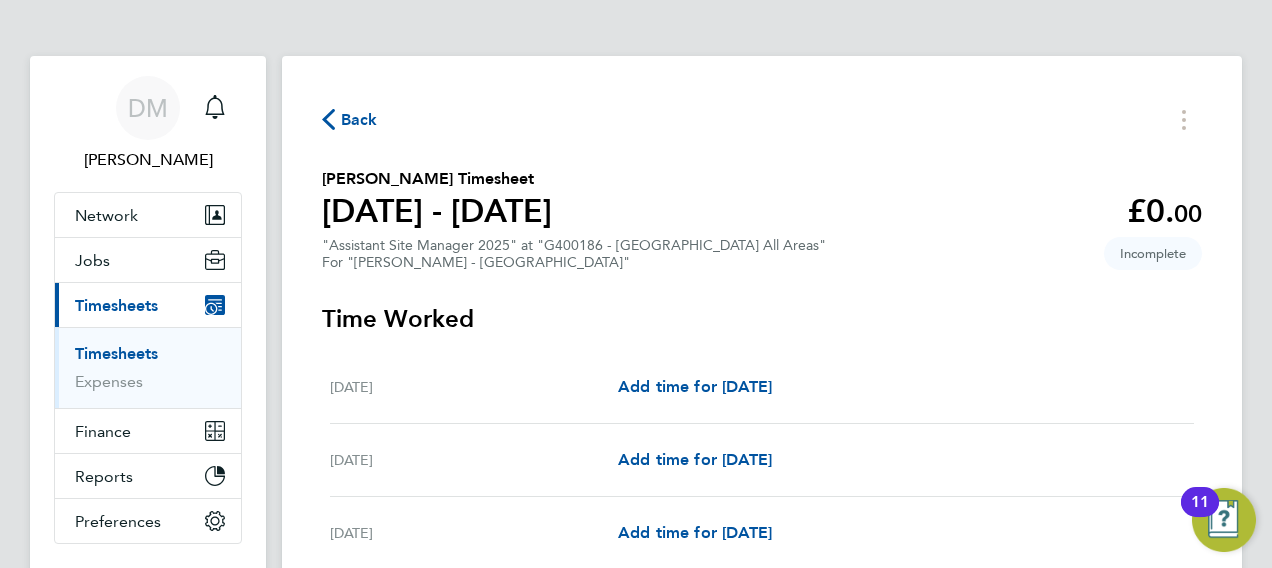 click on "Back
Stuart Snaddon's Timesheet   26 Jul - 01 Aug 2025   £0. 00  "Assistant Site Manager 2025" at "G400186 - South Queensferry All Areas"  For "Lovell - Scotland"  Incomplete   Time Worked   Sat 26 Jul   Add time for Sat 26 Jul   Add time for Sat 26 Jul   Sun 27 Jul   Add time for Sun 27 Jul   Add time for Sun 27 Jul   Mon 28 Jul   Add time for Mon 28 Jul   Add time for Mon 28 Jul   Tue 29 Jul   Add time for Tue 29 Jul   Add time for Tue 29 Jul   Wed 30 Jul   Add time for Wed 30 Jul   Add time for Wed 30 Jul   Thu 31 Jul   Add time for Thu 31 Jul   Add time for Thu 31 Jul   Fri 01 Aug   Add time for Fri 01 Aug   Add time for Fri 01 Aug   Submit For Approval" 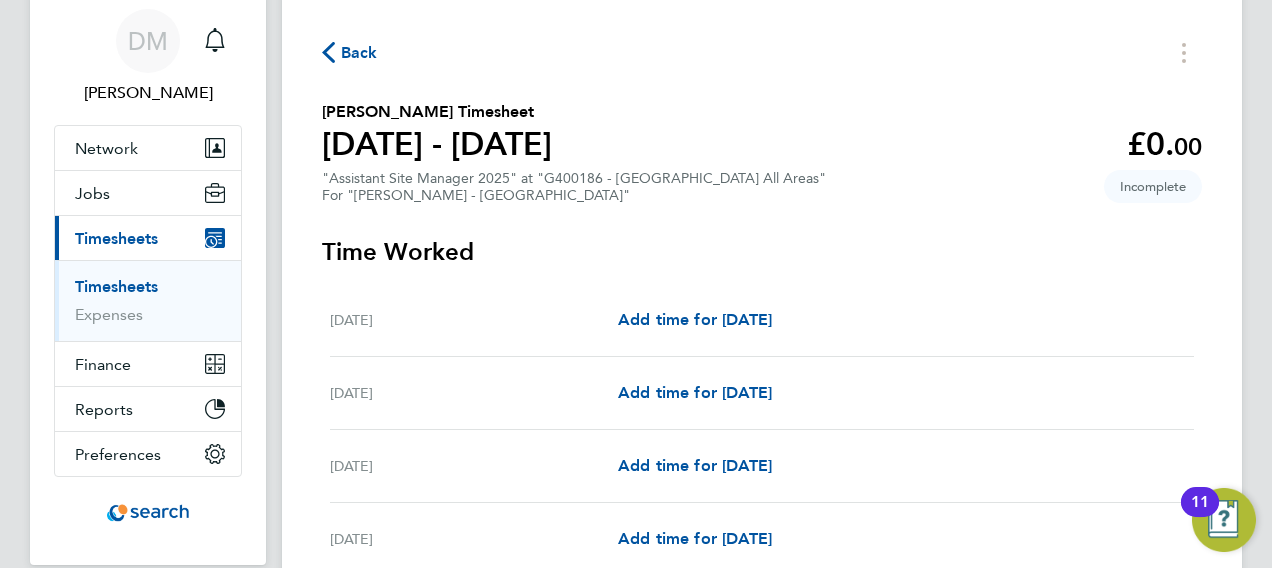 scroll, scrollTop: 27, scrollLeft: 0, axis: vertical 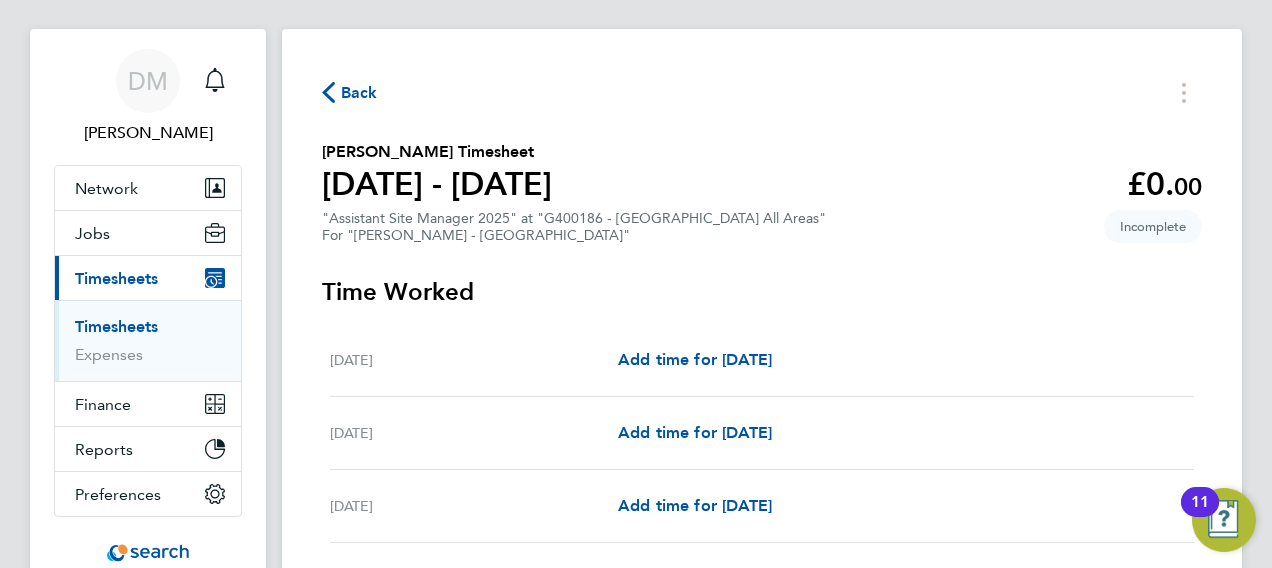 click on "Timesheets" at bounding box center (116, 326) 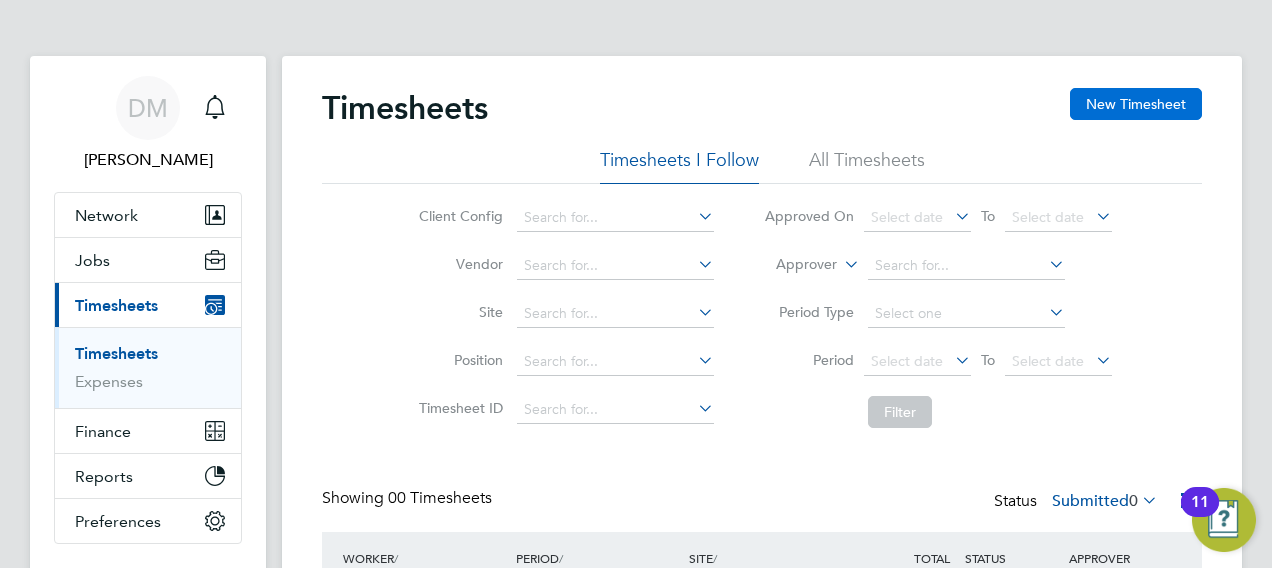 click on "New Timesheet" 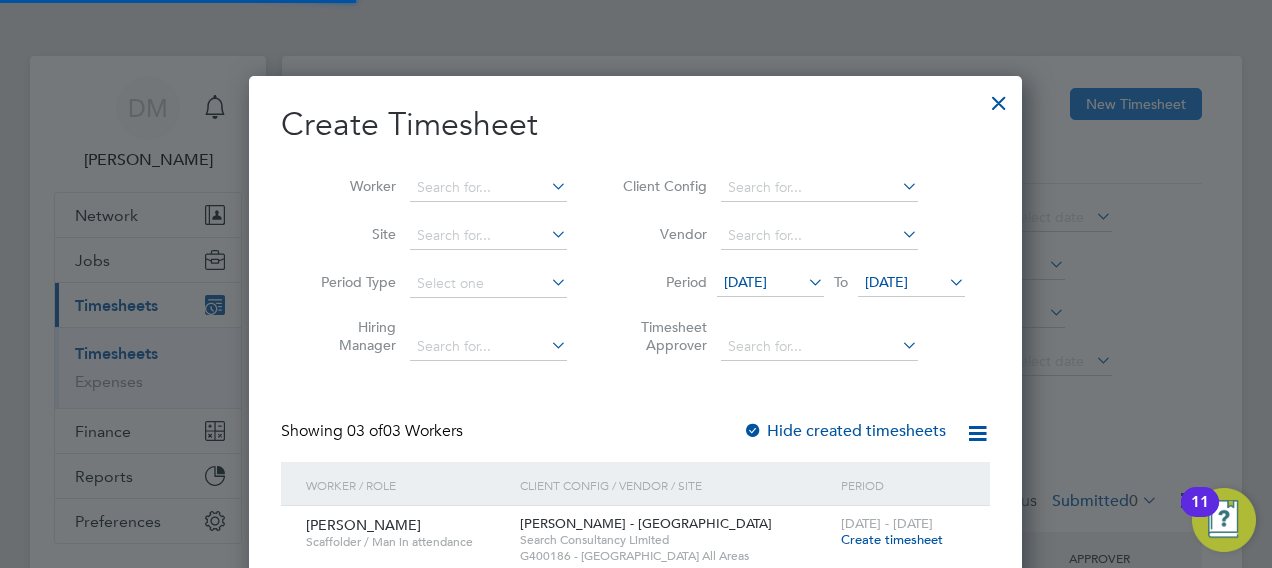 scroll, scrollTop: 10, scrollLeft: 9, axis: both 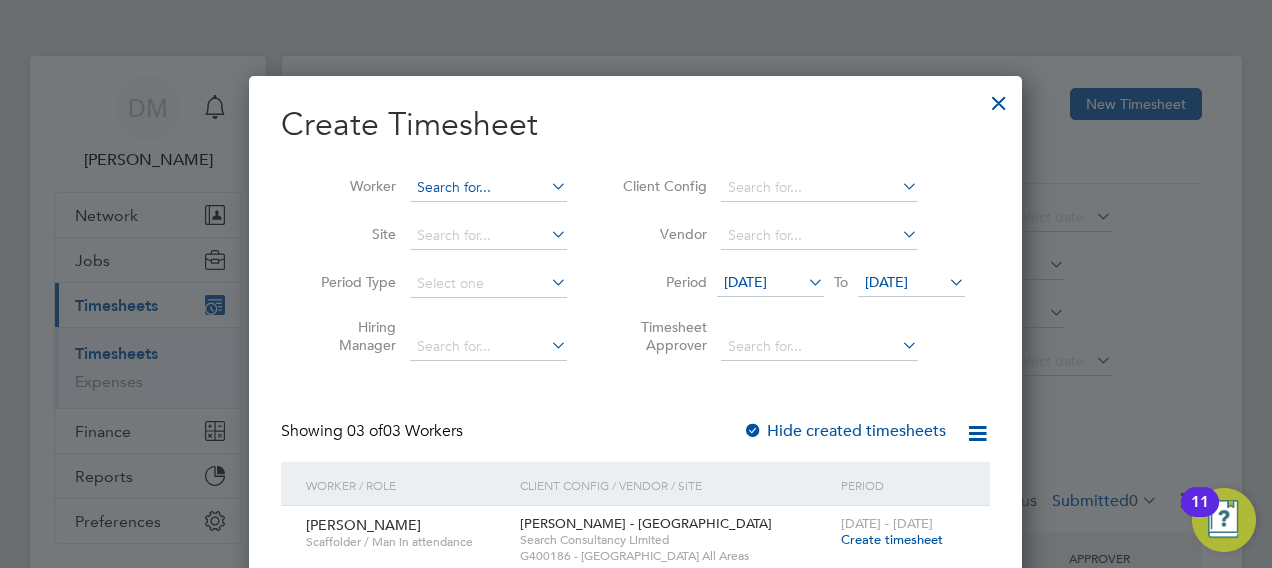 click at bounding box center (488, 188) 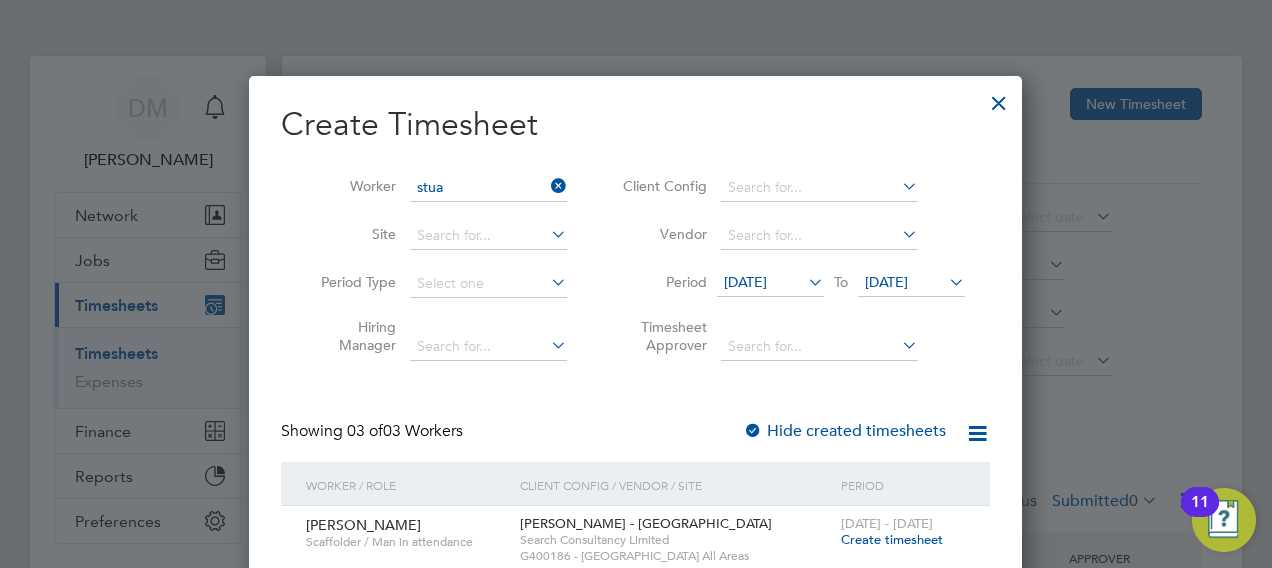 click on "Stua rt Snaddon" 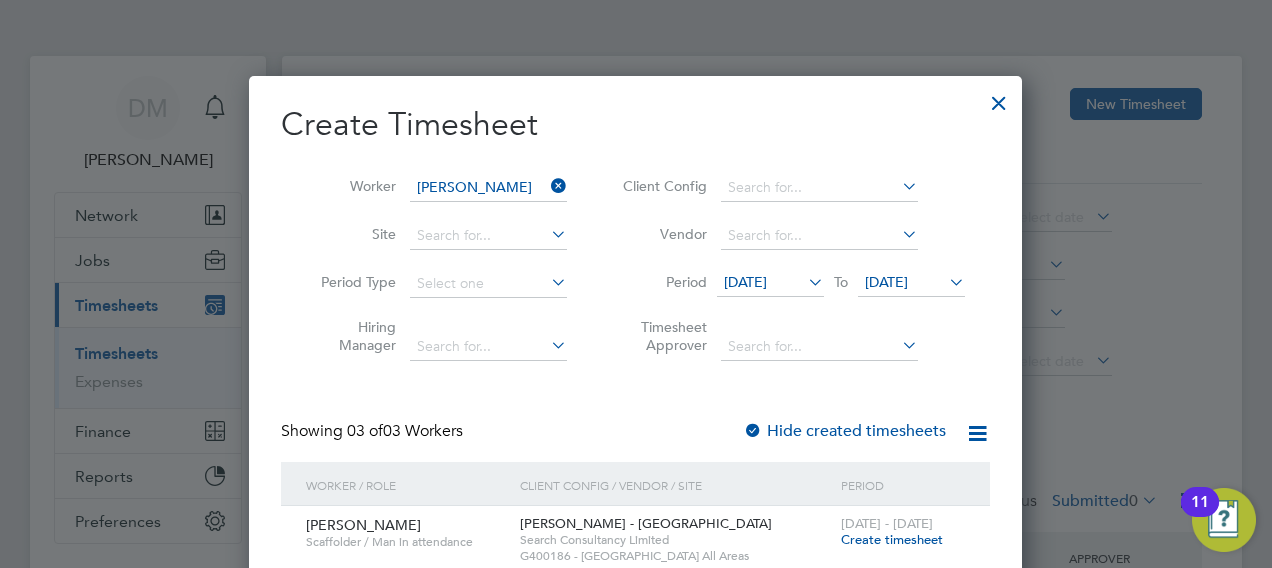 scroll, scrollTop: 10, scrollLeft: 9, axis: both 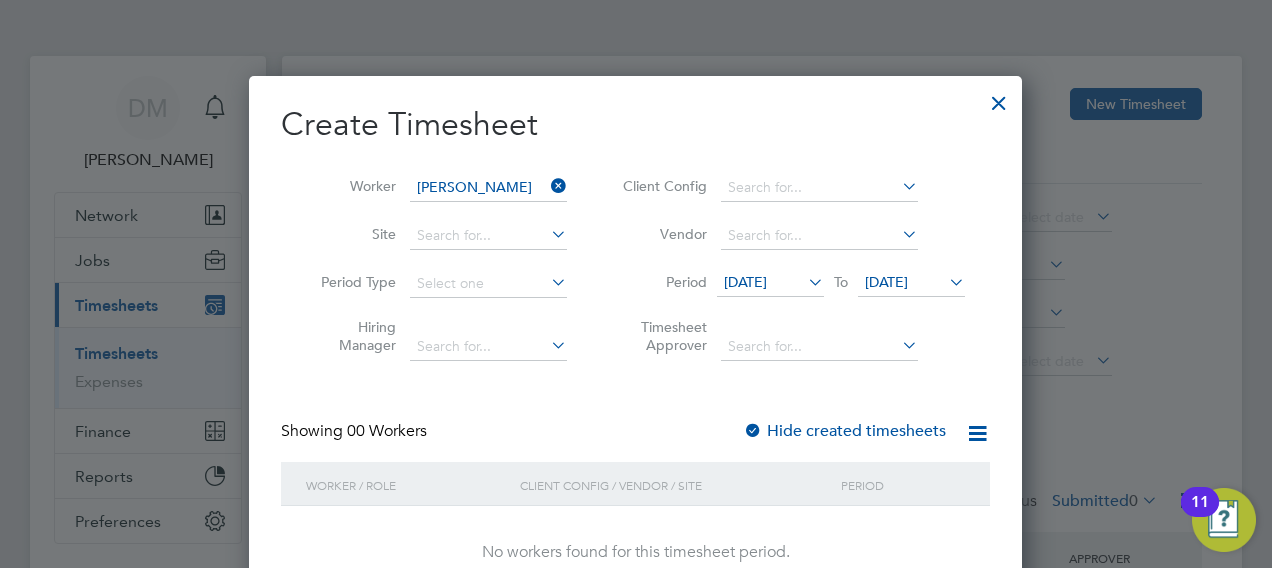 click at bounding box center [804, 282] 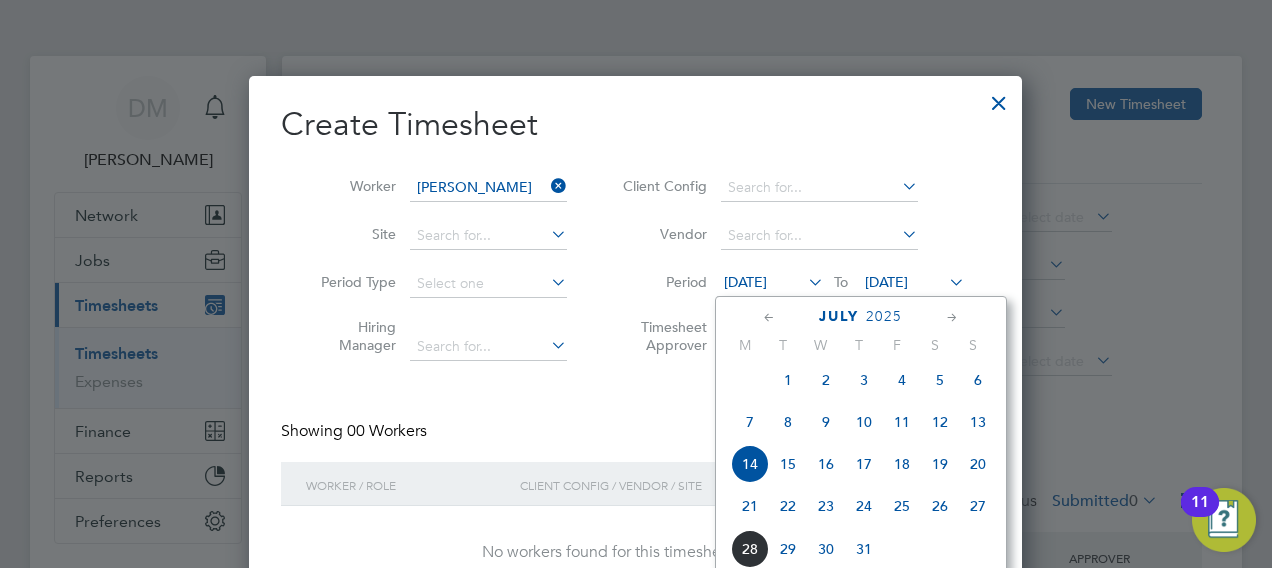 click on "21" 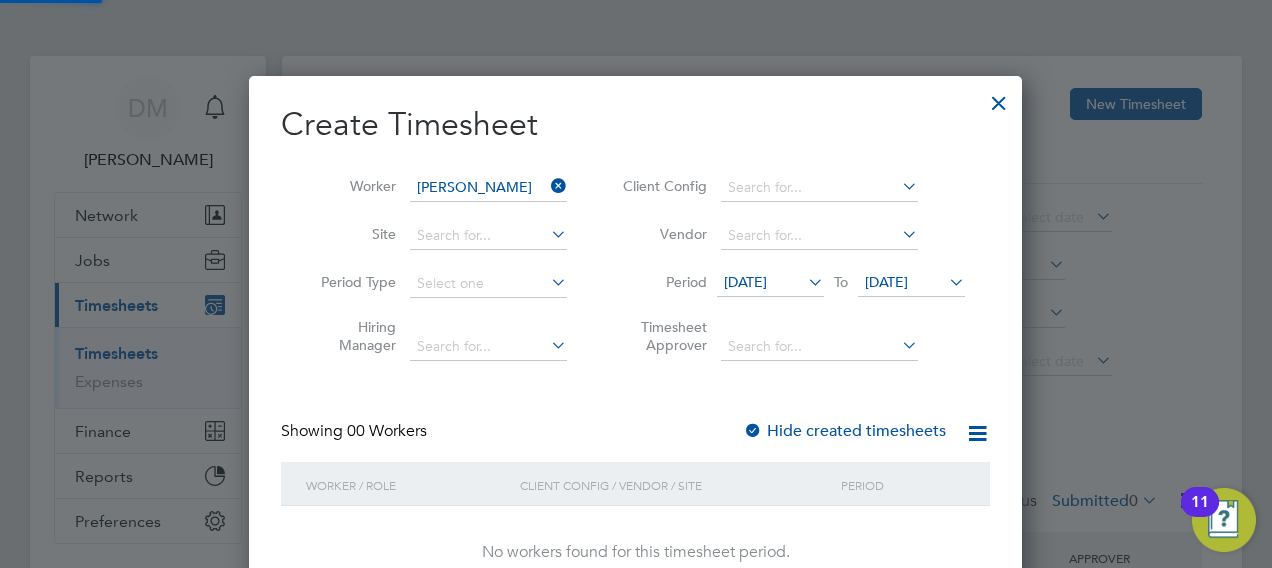 scroll, scrollTop: 10, scrollLeft: 9, axis: both 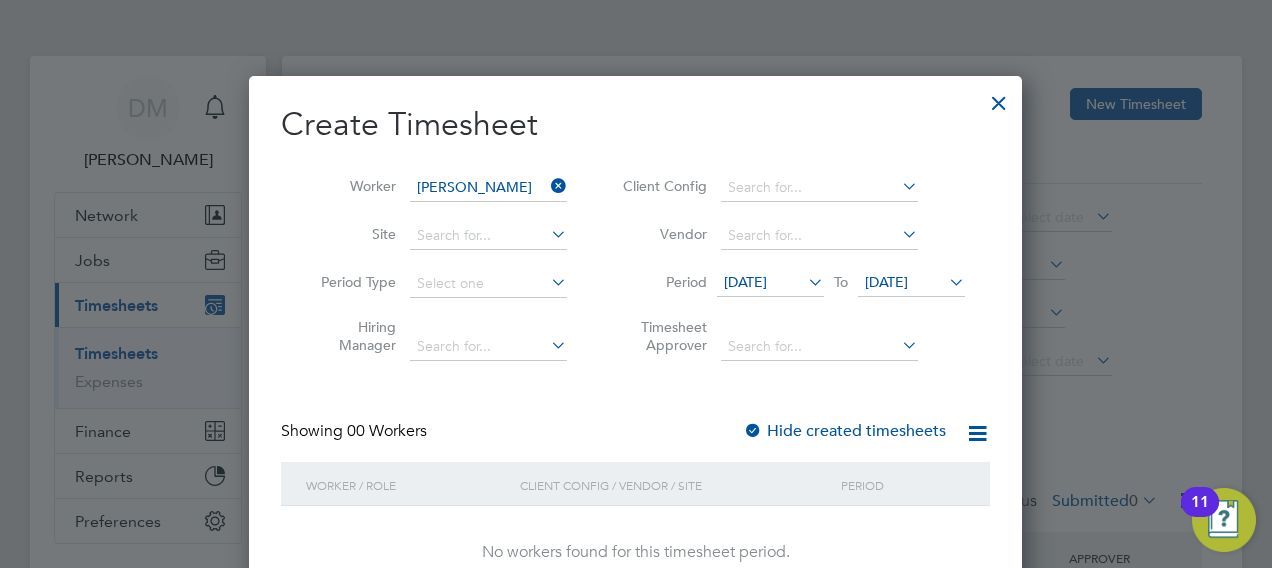 click at bounding box center [945, 282] 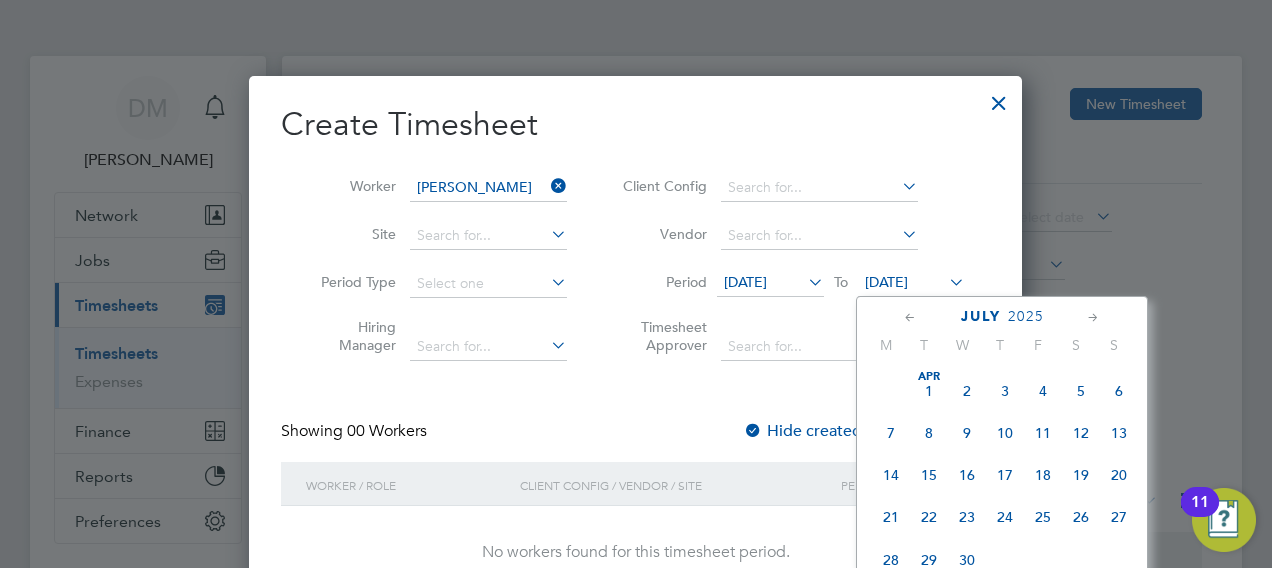 scroll, scrollTop: 729, scrollLeft: 0, axis: vertical 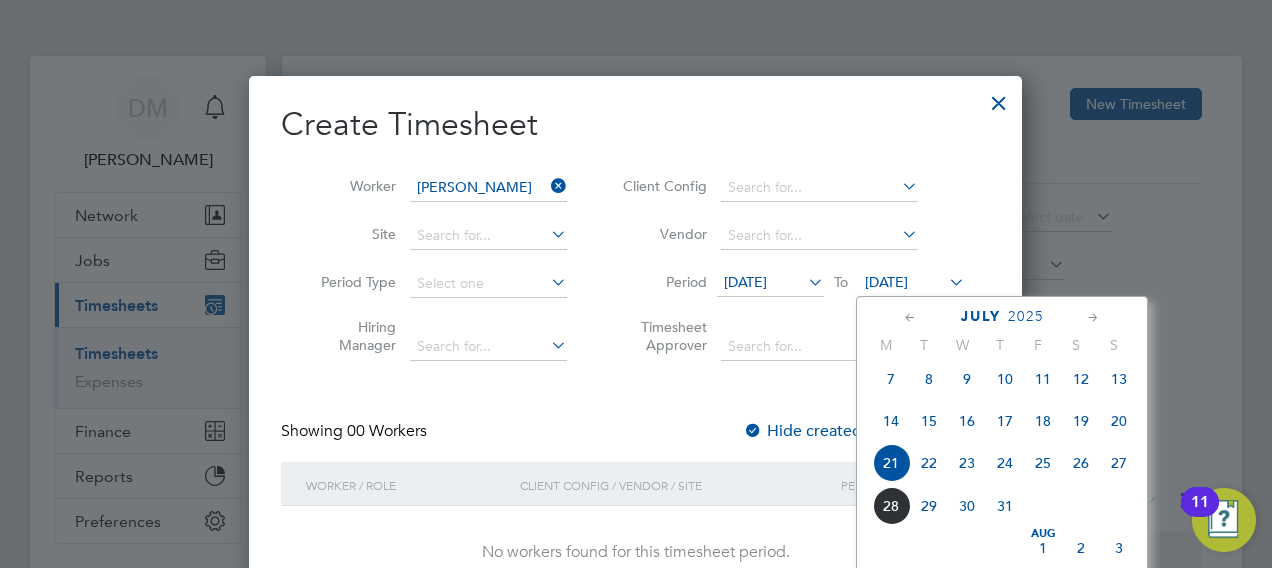 click on "27" 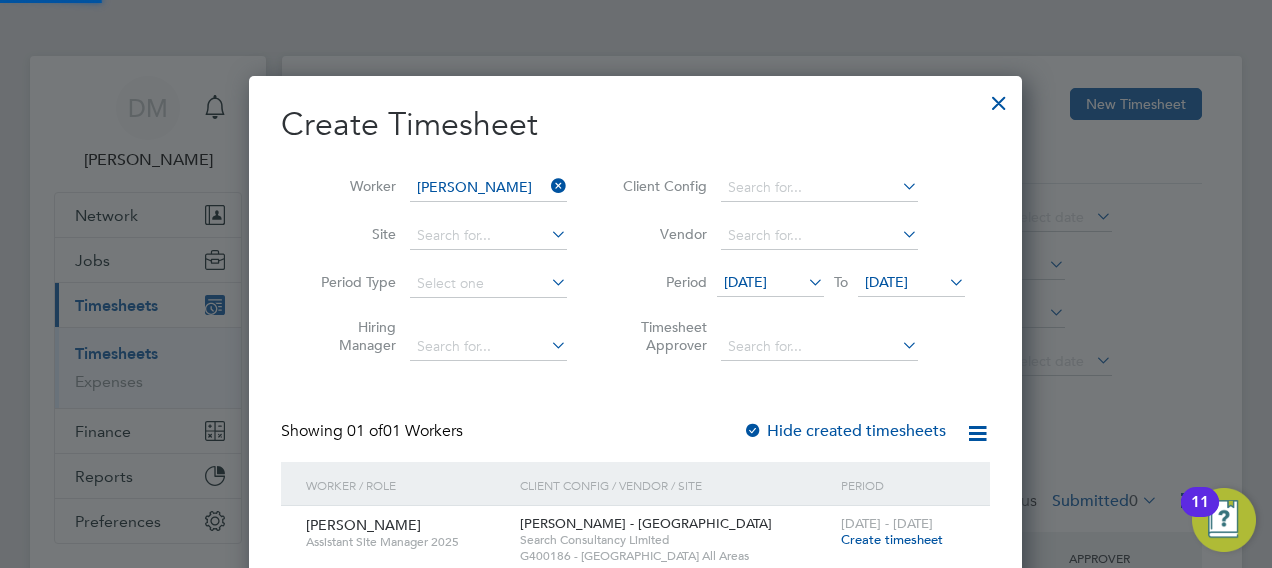 scroll, scrollTop: 10, scrollLeft: 9, axis: both 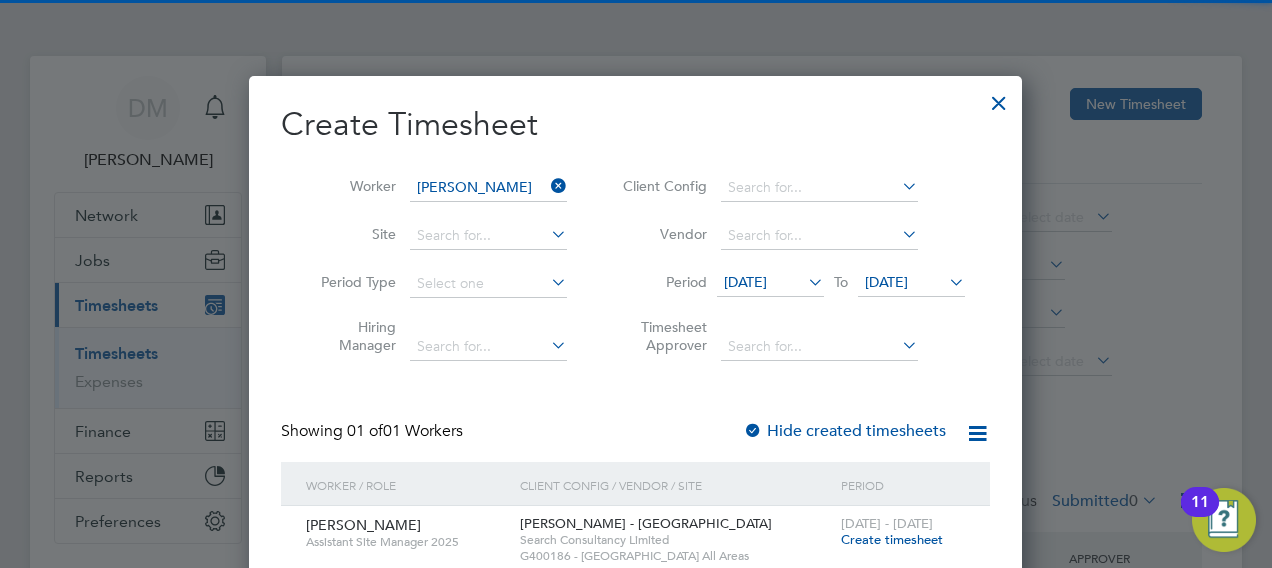 click on "Showing   01 of  01 Workers Hide created timesheets" at bounding box center [635, 441] 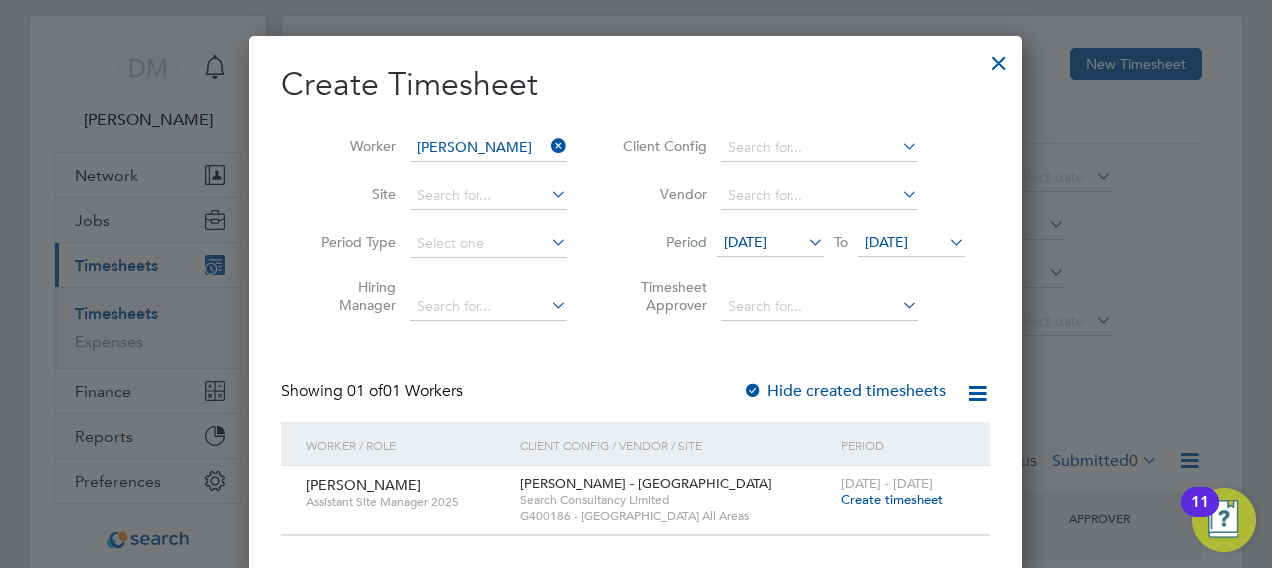 scroll, scrollTop: 80, scrollLeft: 0, axis: vertical 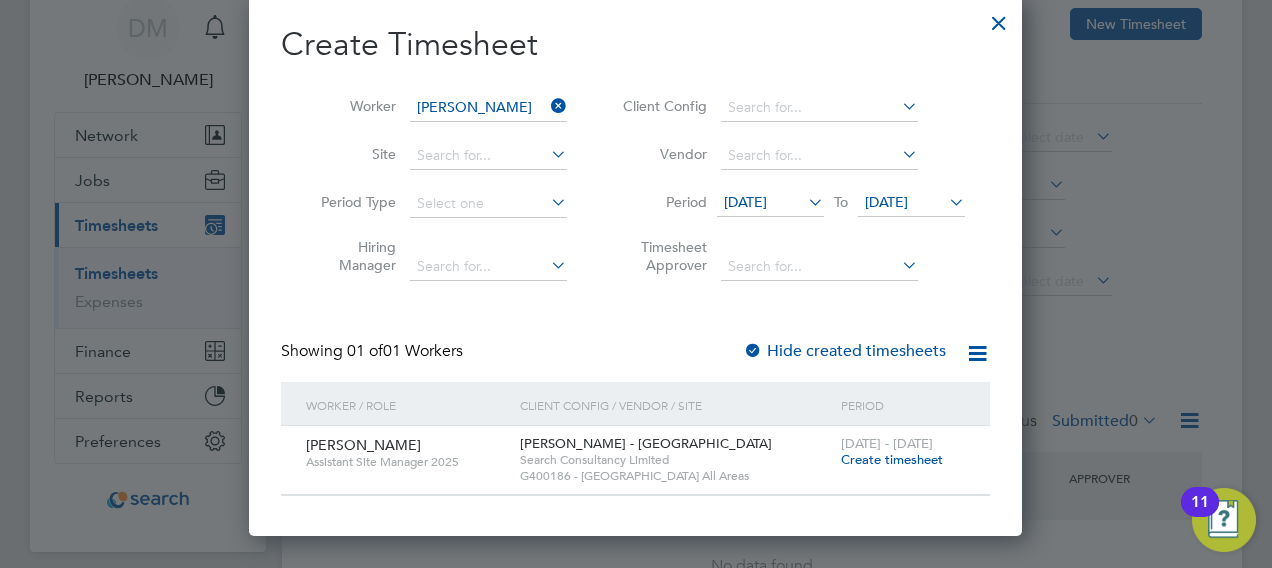 click on "Create timesheet" at bounding box center [892, 459] 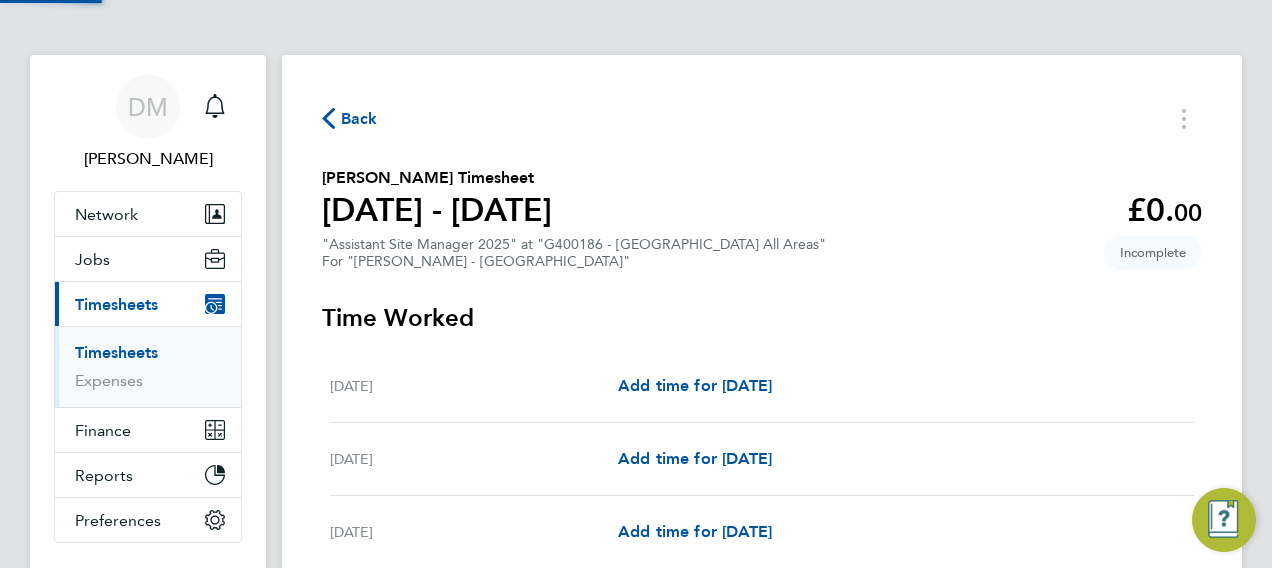 scroll, scrollTop: 0, scrollLeft: 0, axis: both 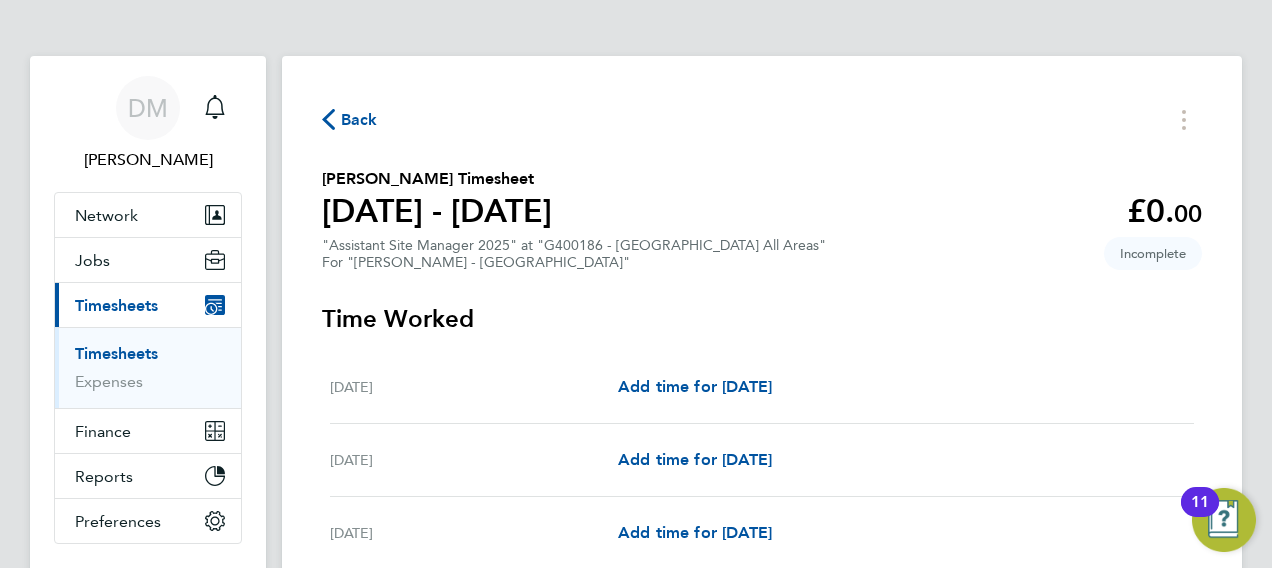 click on "Time Worked" at bounding box center [762, 319] 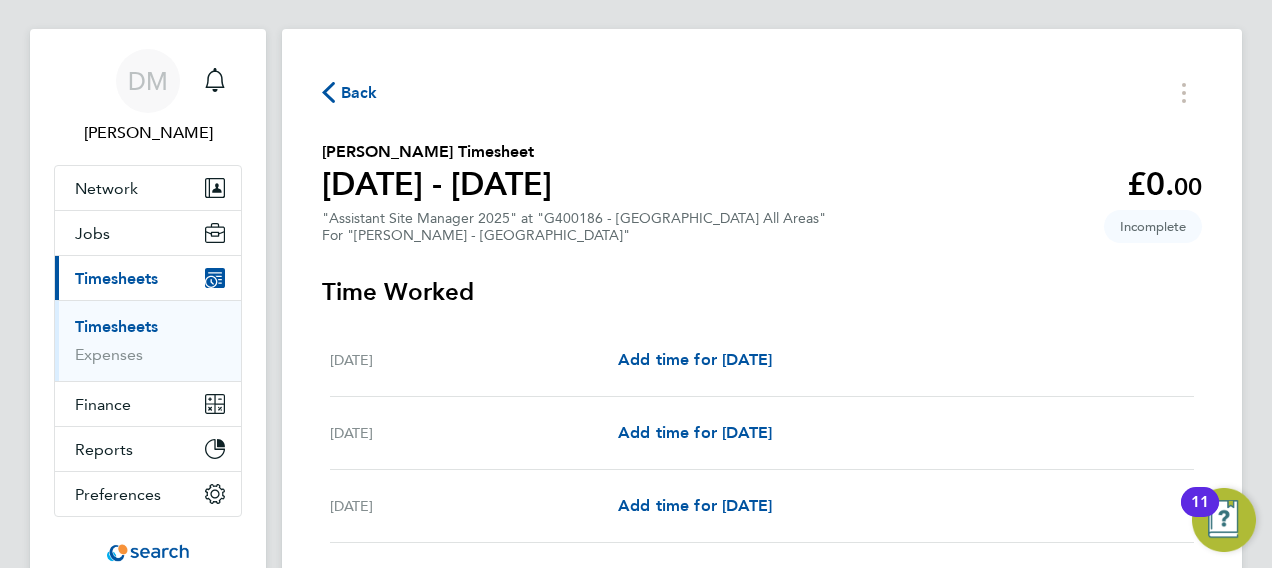 scroll, scrollTop: 0, scrollLeft: 0, axis: both 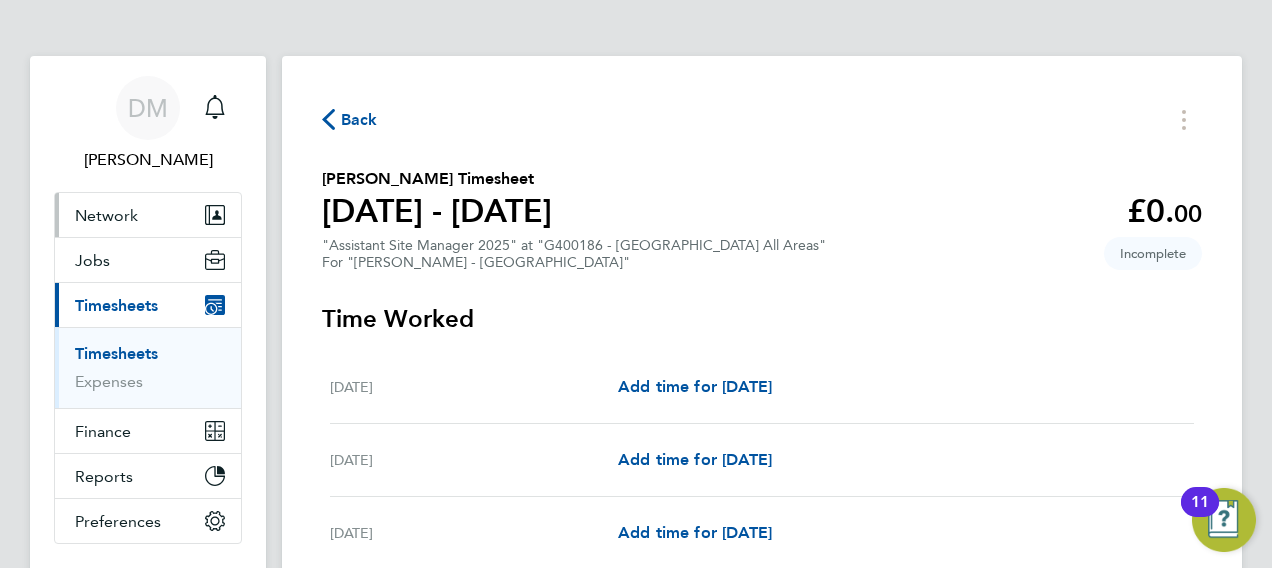 click on "Network" at bounding box center (106, 215) 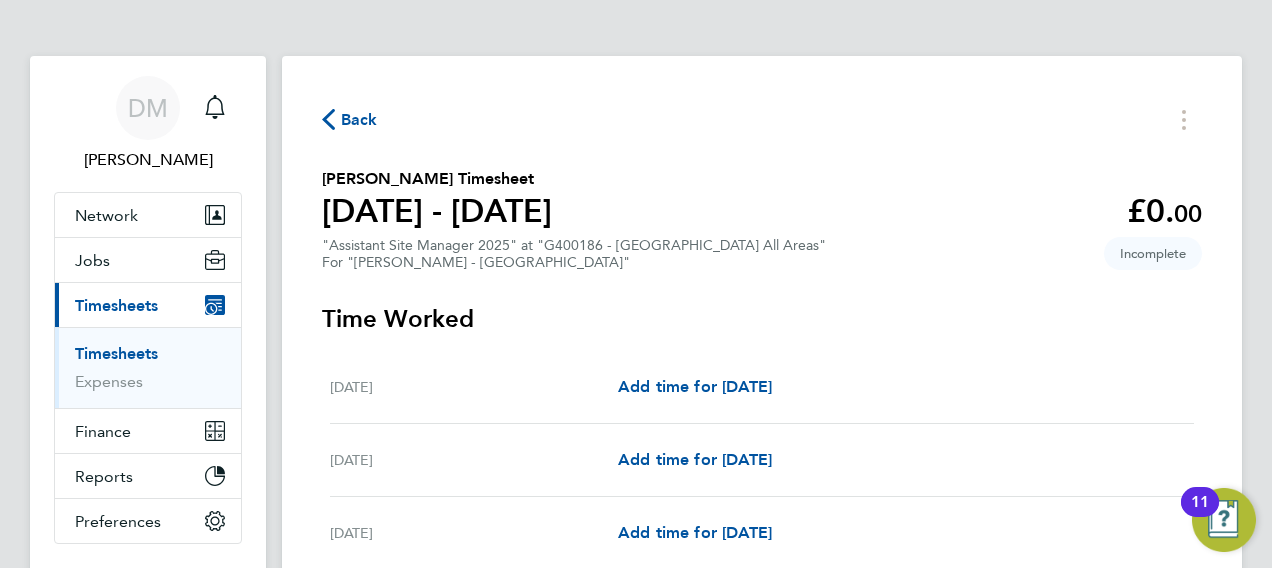 click on "DM   Dale Moffat   Notifications
Applications:   Network
Team Members   Businesses   Sites   Workers   Contacts   Jobs
Positions   Vacancies   Placements   Current page:   Timesheets
Timesheets   Expenses   Finance
Invoices & Credit Notes   Statements   Payments   Reports
Margin Report   CIS Reports   Report Downloads   Preferences
My Business   Doc. Requirements   Notifications   VMS Configurations   Activity Logs
.st0{fill:#C0C1C2;}
Powered by Engage
Back
Stuart Snaddon's Timesheet   26 Jul - 01 Aug 2025   £0. 00  "Assistant Site Manager 2025" at "G400186 - South Queensferry All Areas"  For "Lovell - Scotland"  Incomplete   Time Worked   Sat 26 Jul   Add time for Sat 26 Jul   Add time for Sat 26 Jul  Stua" at bounding box center (636, 519) 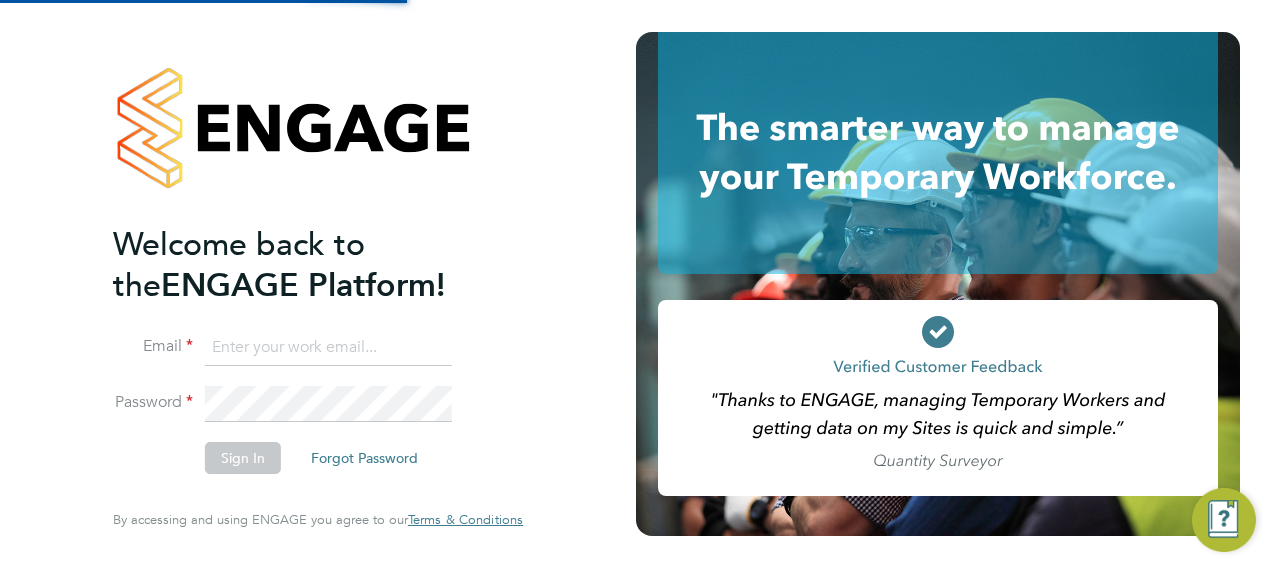 type on "[PERSON_NAME][EMAIL_ADDRESS][PERSON_NAME][DOMAIN_NAME]" 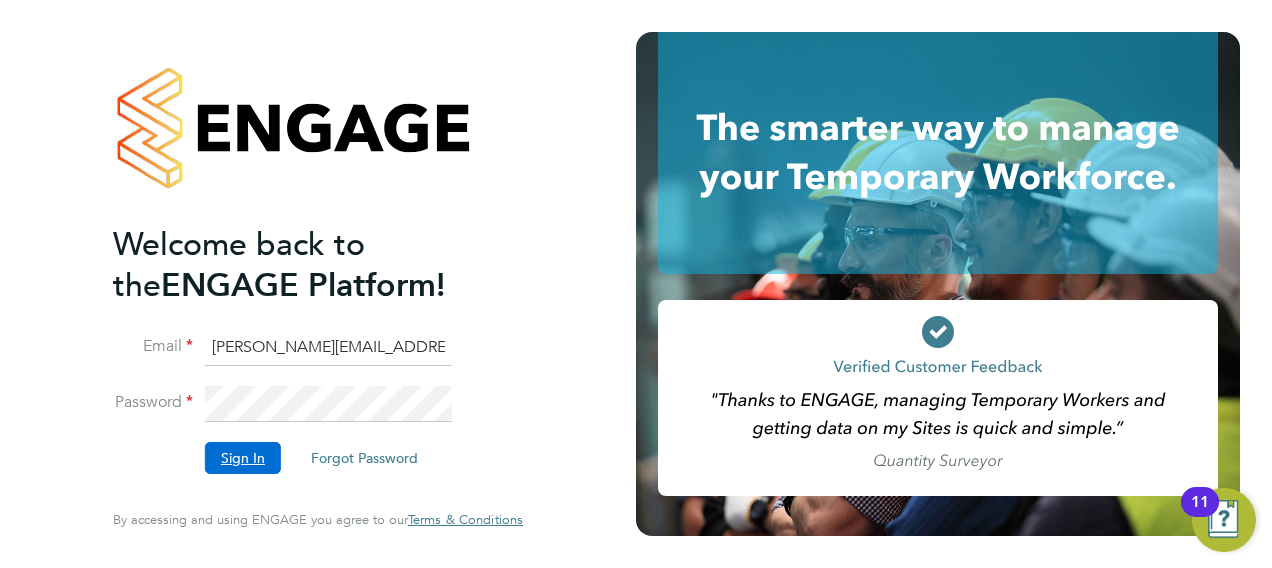 click on "Sign In" 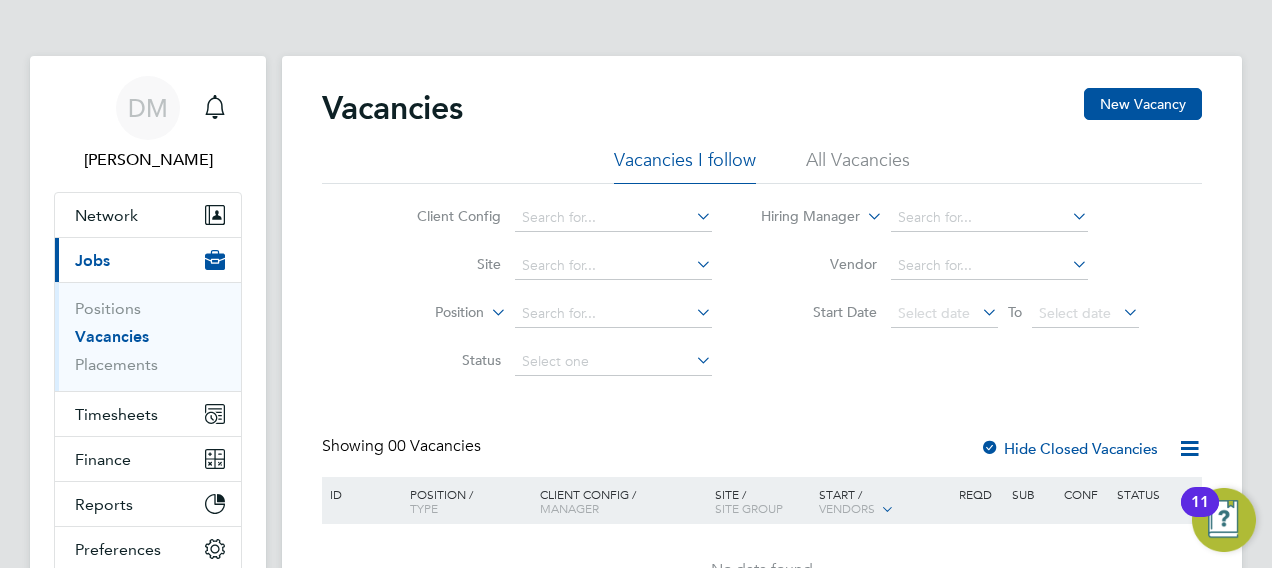 scroll, scrollTop: 0, scrollLeft: 0, axis: both 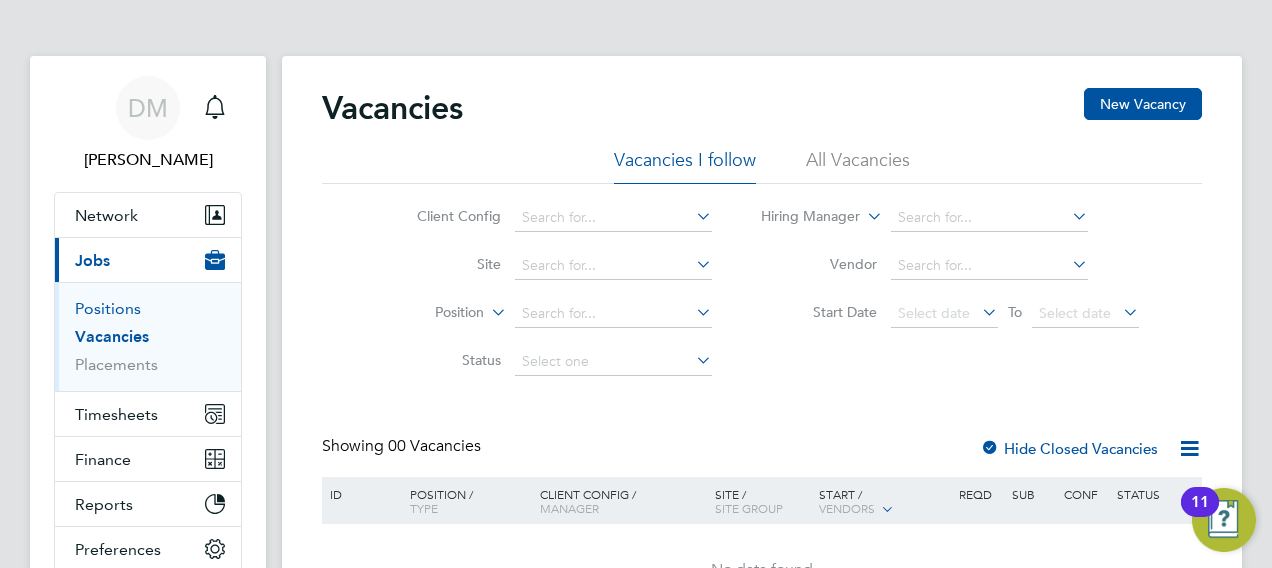 click on "Positions" at bounding box center (108, 308) 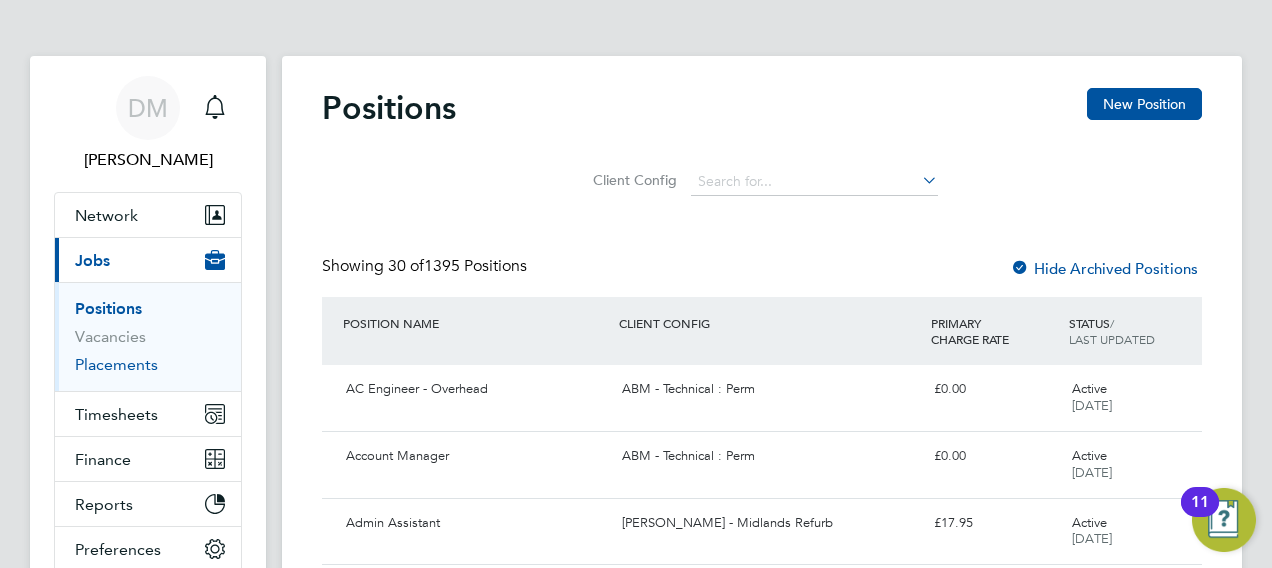 click on "Placements" at bounding box center [116, 364] 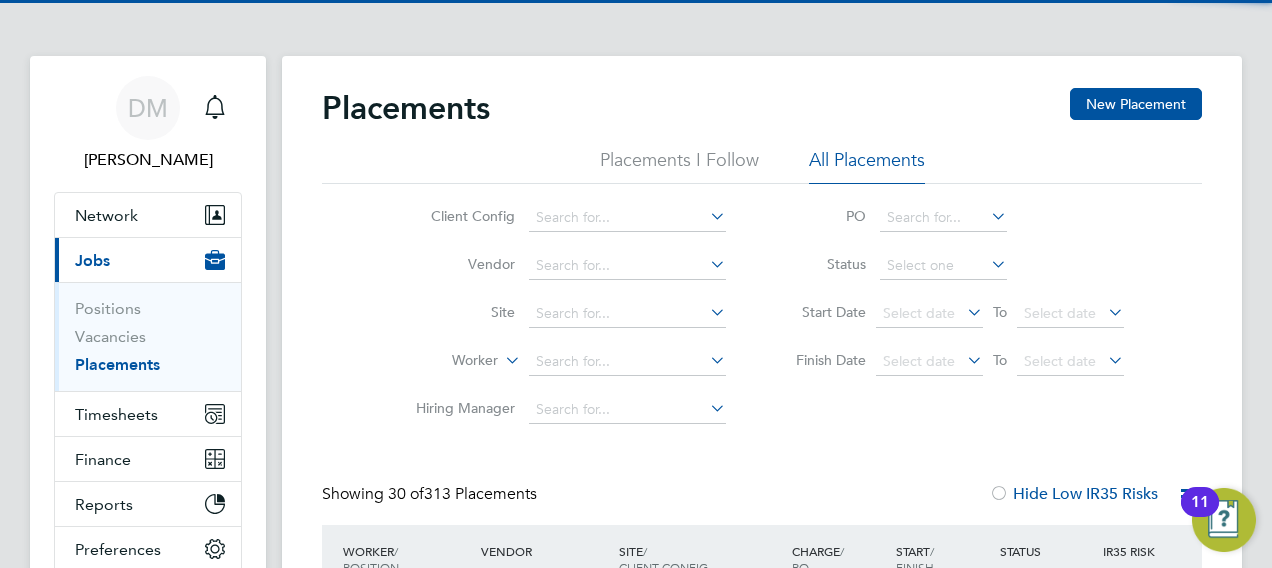 scroll, scrollTop: 10, scrollLeft: 10, axis: both 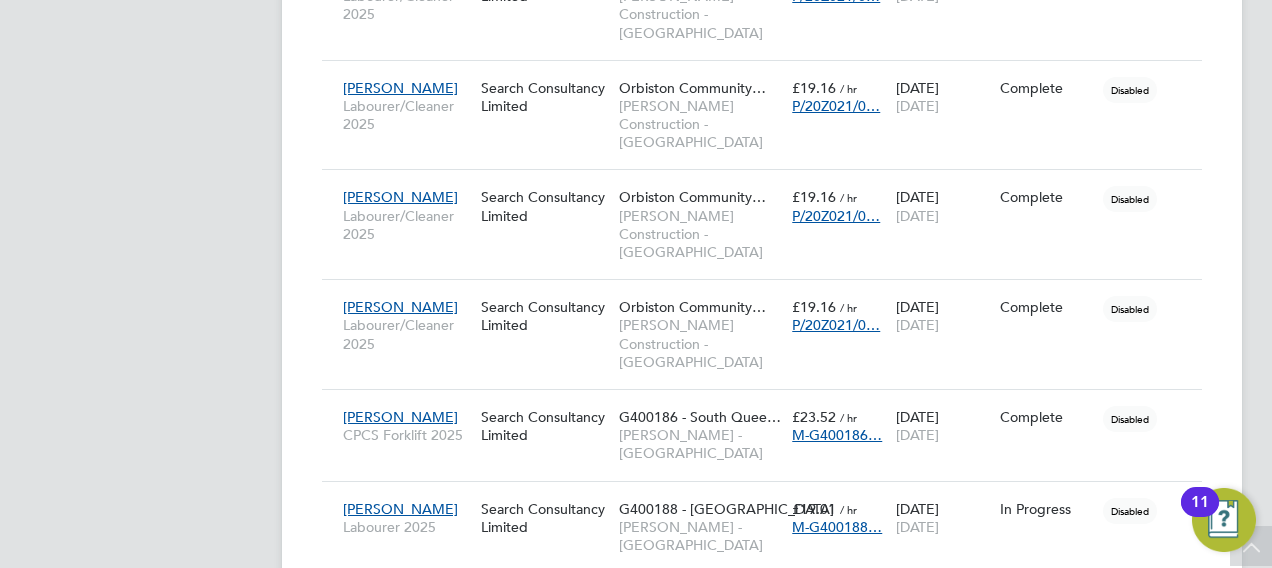 click 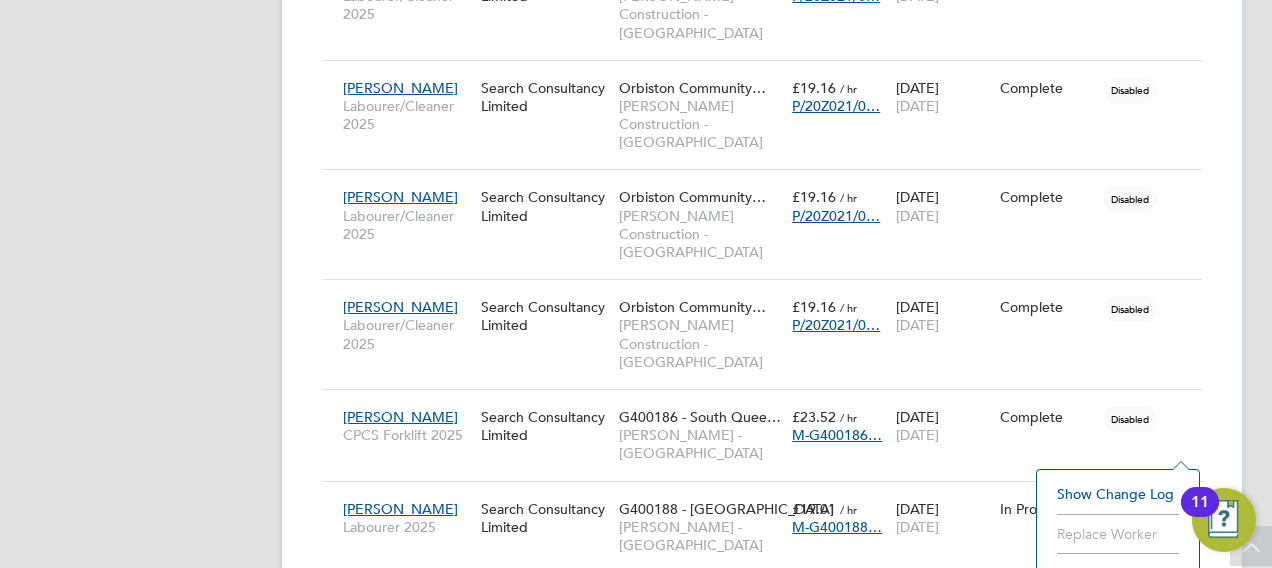 click on "DM   Dale Moffat   Notifications
Applications:   Network
Team Members   Businesses   Sites   Workers   Contacts   Current page:   Jobs
Positions   Vacancies   Placements   Timesheets
Timesheets   Expenses   Finance
Invoices & Credit Notes   Statements   Payments   Reports
Margin Report   CIS Reports   Report Downloads   Preferences
My Business   Doc. Requirements   Notifications   VMS Configurations   Activity Logs
.st0{fill:#C0C1C2;}
Powered by Engage Placements New Placement Placements I Follow All Placements Client Config   Vendor     Site     Worker     Hiring Manager   PO   Status   Start Date
Select date
To
Select date
Finish Date
Select date
To
Select date
Showing   30 of  Worker  /" at bounding box center [636, -700] 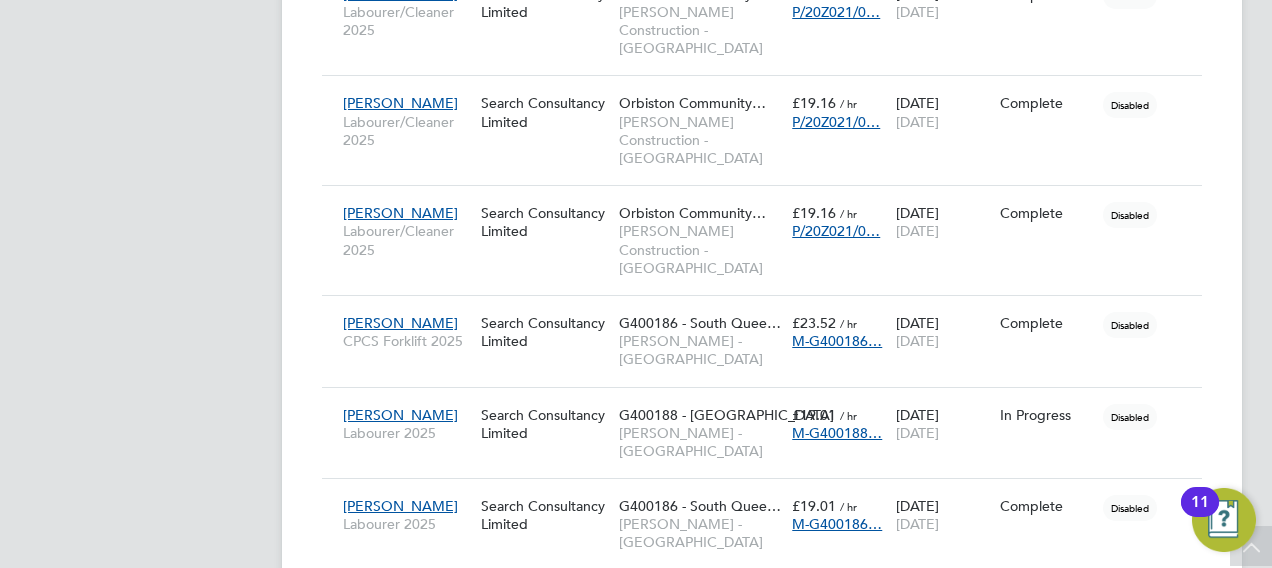 click 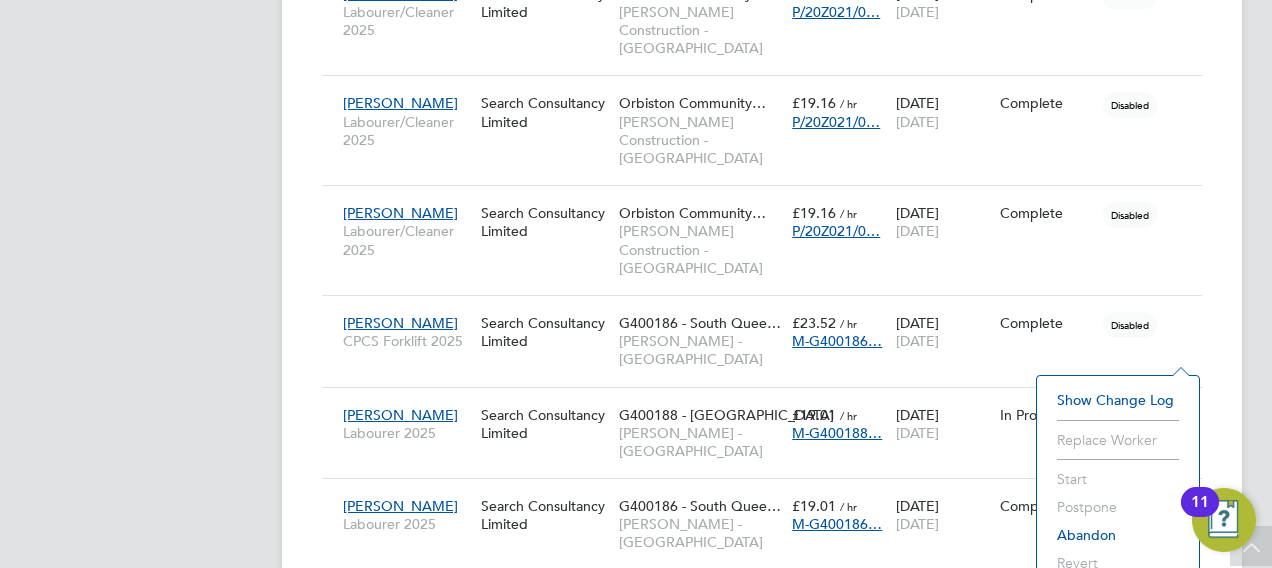click on "[PERSON_NAME]" 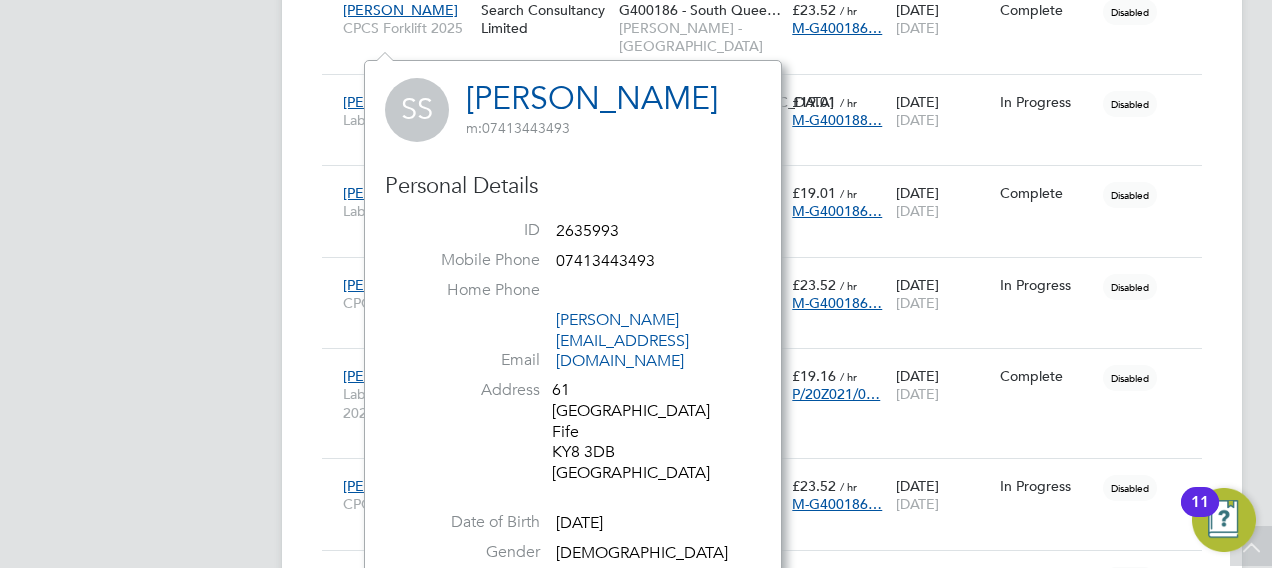 click on "DM   Dale Moffat   Notifications
Applications:   Network
Team Members   Businesses   Sites   Workers   Contacts   Current page:   Jobs
Positions   Vacancies   Placements   Timesheets
Timesheets   Expenses   Finance
Invoices & Credit Notes   Statements   Payments   Reports
Margin Report   CIS Reports   Report Downloads   Preferences
My Business   Doc. Requirements   Notifications   VMS Configurations   Activity Logs
.st0{fill:#C0C1C2;}
Powered by Engage" at bounding box center (148, -1079) 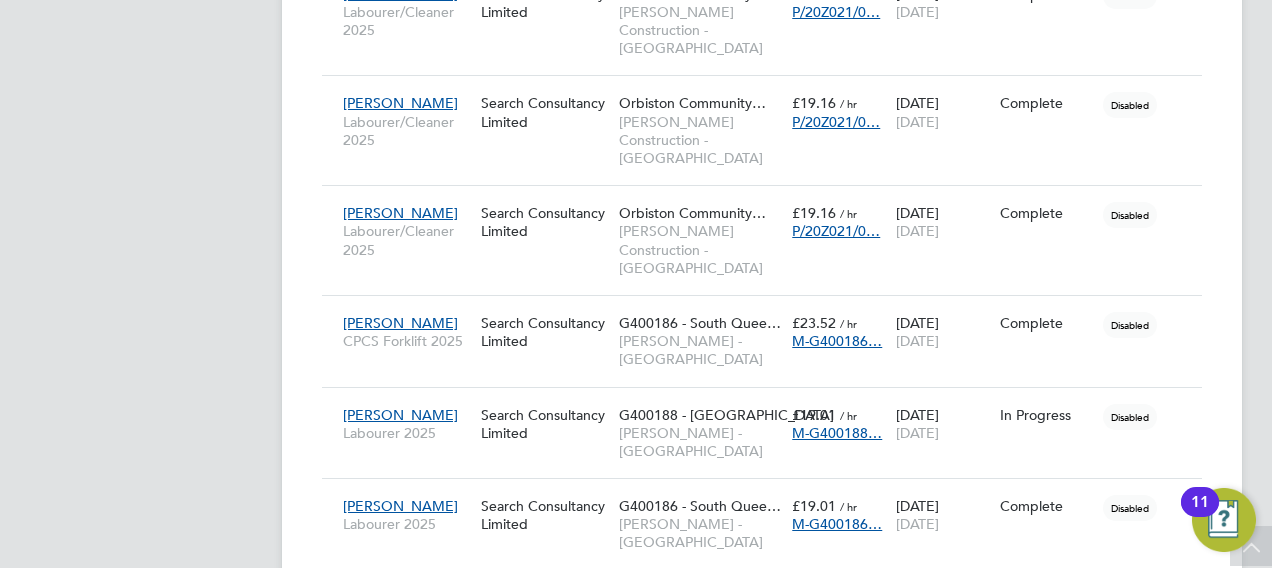 click on "Placements New Placement Placements I Follow All Placements Client Config   Vendor     Site     Worker     Hiring Manager   PO   Status   Start Date
Select date
To
Select date
Finish Date
Select date
To
Select date
Showing   30 of  313 Placements Hide Low IR35 Risks Worker  / Position Vendor Site / Client Config Charge  / PO Start  / Finish Status IR35 Risk Robert Mcniven Labourer 2025 Search Consultancy Limited G400186 - South Quee… Lovell - Scotland £19.01   / hr M-G400186… 04 Feb 2025 07 Feb 2025 Complete Disabled Jason Hoggan Labourer 2025 Search Consultancy Limited G400186 - South Quee… Lovell - Scotland £19.01   / hr M-G400186… 05 Feb 2025 28 Mar 2025 Complete Disabled Craig Farish CPCS Forklift 2025 Search Consultancy Limited G400186 - South Quee… Lovell - Scotland £22.48   / hr M-G400186… 12 Feb 2025 14 Feb 2025 Complete Disabled Kenneth Mark Phi… Labourer/Cleaner 2024 Search Consultancy Limited Dumfries High School (… £17.89   / hr" 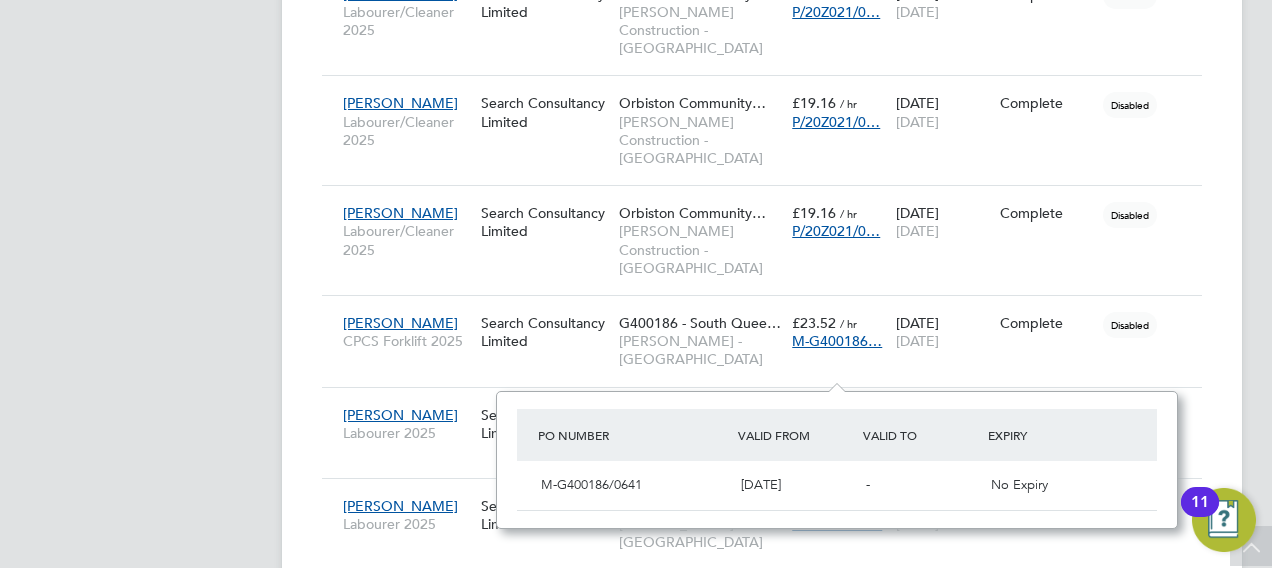 click on "[PERSON_NAME]" 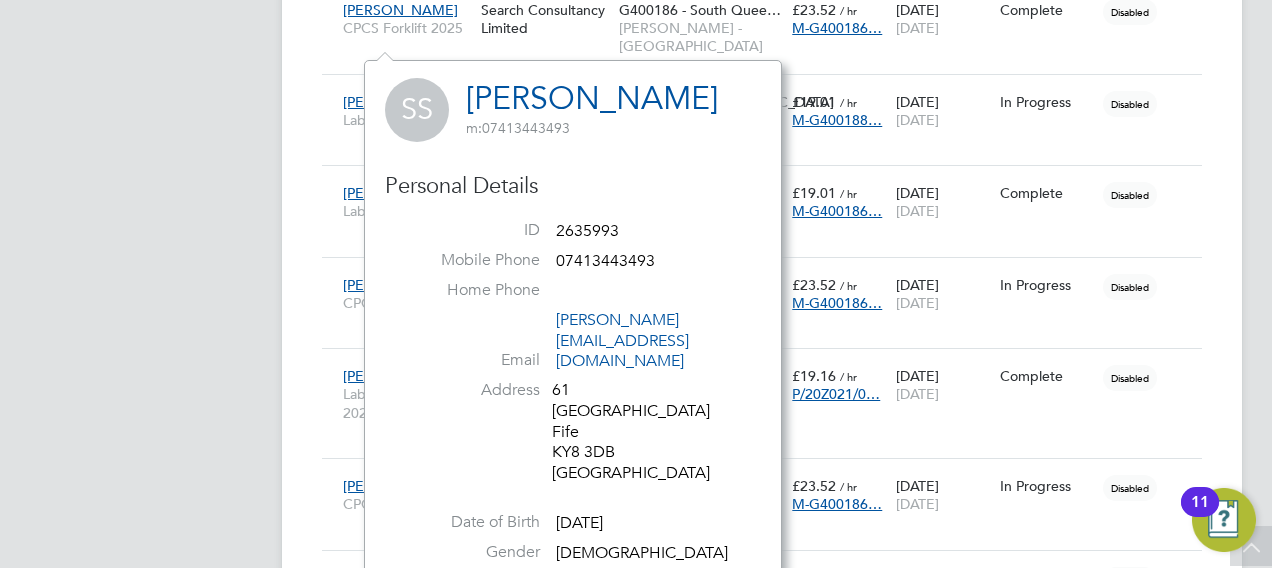 click on "DM   Dale Moffat   Notifications
Applications:   Network
Team Members   Businesses   Sites   Workers   Contacts   Current page:   Jobs
Positions   Vacancies   Placements   Timesheets
Timesheets   Expenses   Finance
Invoices & Credit Notes   Statements   Payments   Reports
Margin Report   CIS Reports   Report Downloads   Preferences
My Business   Doc. Requirements   Notifications   VMS Configurations   Activity Logs
.st0{fill:#C0C1C2;}
Powered by Engage Placements New Placement Placements I Follow All Placements Client Config   Vendor     Site     Worker     Hiring Manager   PO   Status   Start Date
Select date
To
Select date
Finish Date
Select date
To
Select date
Showing   30 of" at bounding box center [636, -1107] 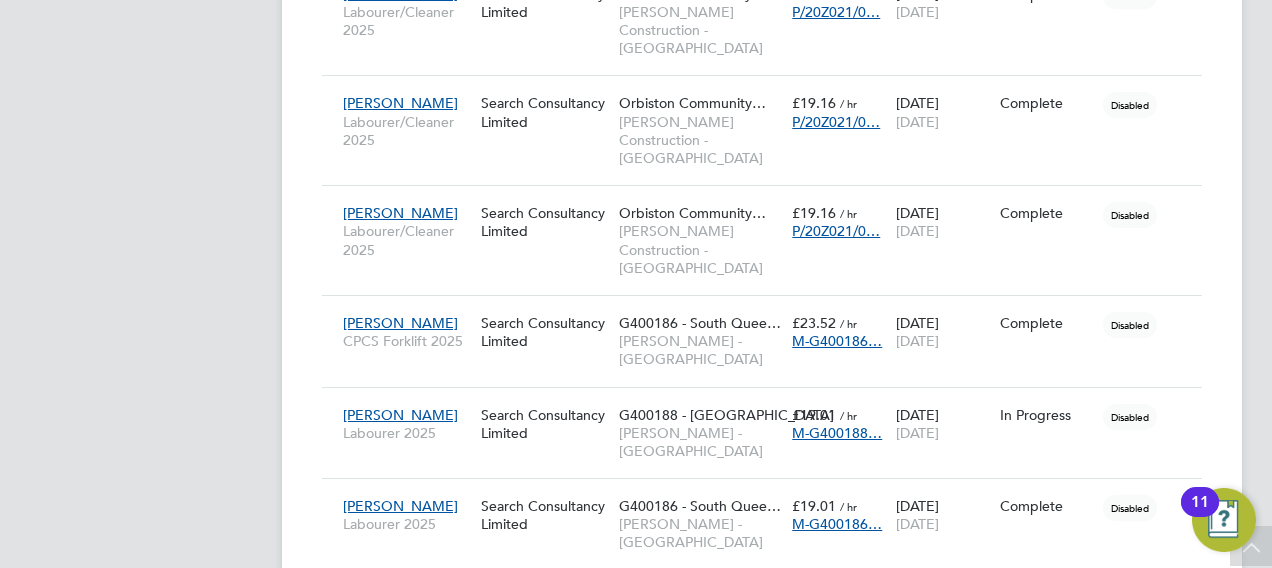 drag, startPoint x: 1052, startPoint y: 83, endPoint x: 858, endPoint y: 400, distance: 371.65173 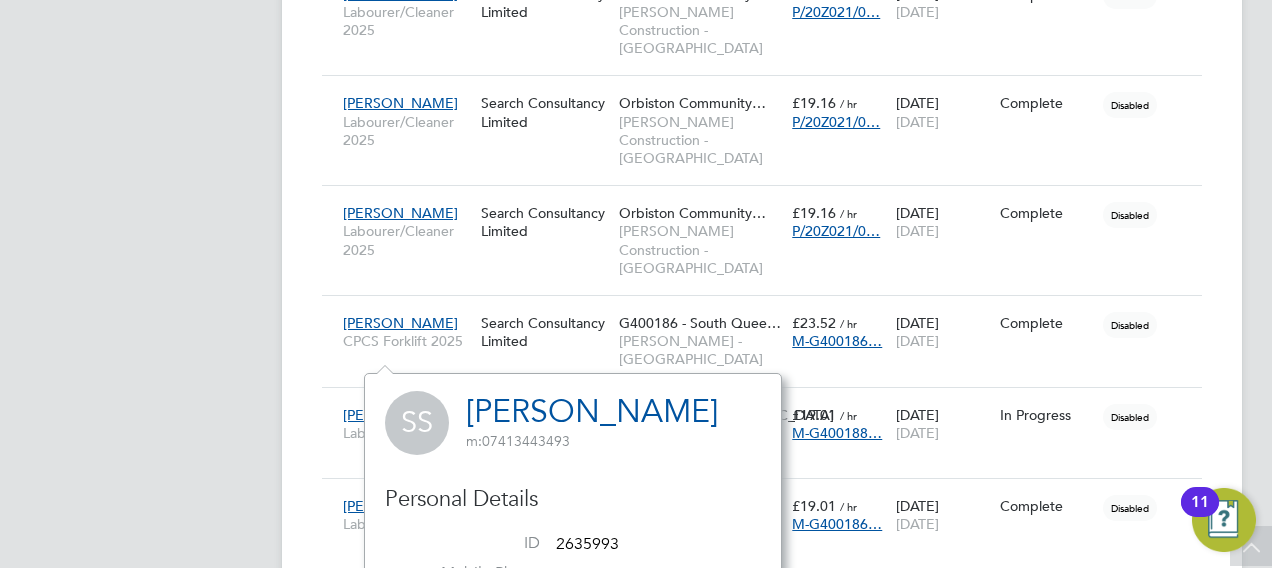 click on "DM   Dale Moffat   Notifications
Applications:   Network
Team Members   Businesses   Sites   Workers   Contacts   Current page:   Jobs
Positions   Vacancies   Placements   Timesheets
Timesheets   Expenses   Finance
Invoices & Credit Notes   Statements   Payments   Reports
Margin Report   CIS Reports   Report Downloads   Preferences
My Business   Doc. Requirements   Notifications   VMS Configurations   Activity Logs
.st0{fill:#C0C1C2;}
Powered by Engage" at bounding box center [148, -766] 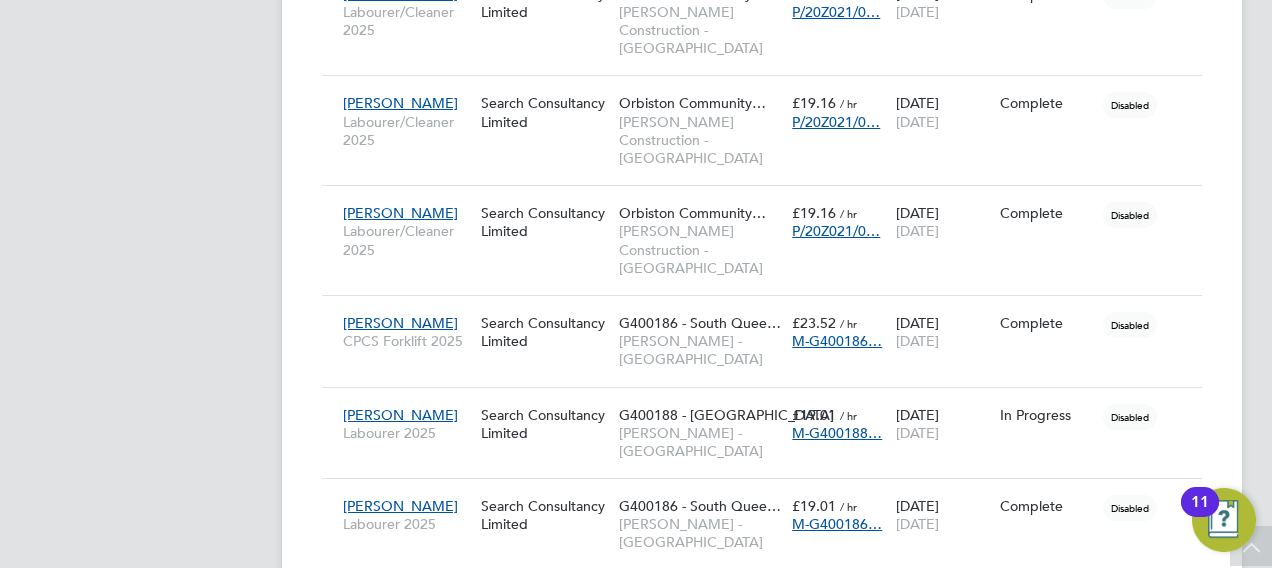 click on "DM   Dale Moffat   Notifications
Applications:   Network
Team Members   Businesses   Sites   Workers   Contacts   Current page:   Jobs
Positions   Vacancies   Placements   Timesheets
Timesheets   Expenses   Finance
Invoices & Credit Notes   Statements   Payments   Reports
Margin Report   CIS Reports   Report Downloads   Preferences
My Business   Doc. Requirements   Notifications   VMS Configurations   Activity Logs
.st0{fill:#C0C1C2;}
Powered by Engage" at bounding box center [148, -766] 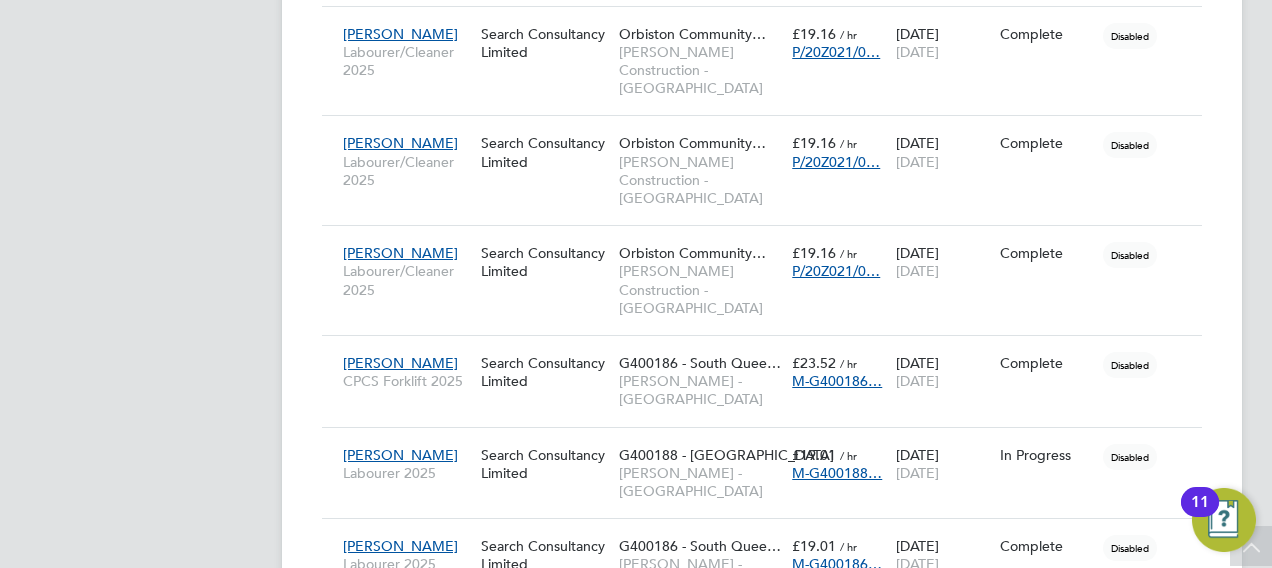 click on "DM   Dale Moffat   Notifications
Applications:   Network
Team Members   Businesses   Sites   Workers   Contacts   Current page:   Jobs
Positions   Vacancies   Placements   Timesheets
Timesheets   Expenses   Finance
Invoices & Credit Notes   Statements   Payments   Reports
Margin Report   CIS Reports   Report Downloads   Preferences
My Business   Doc. Requirements   Notifications   VMS Configurations   Activity Logs
.st0{fill:#C0C1C2;}
Powered by Engage" at bounding box center [148, -726] 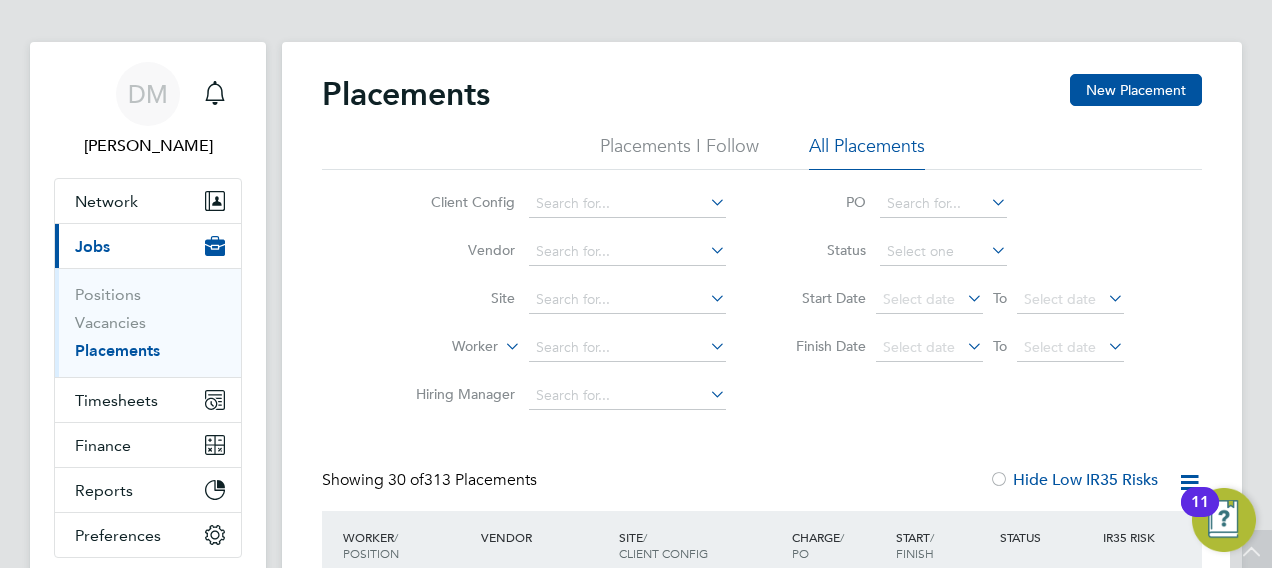 scroll, scrollTop: 0, scrollLeft: 0, axis: both 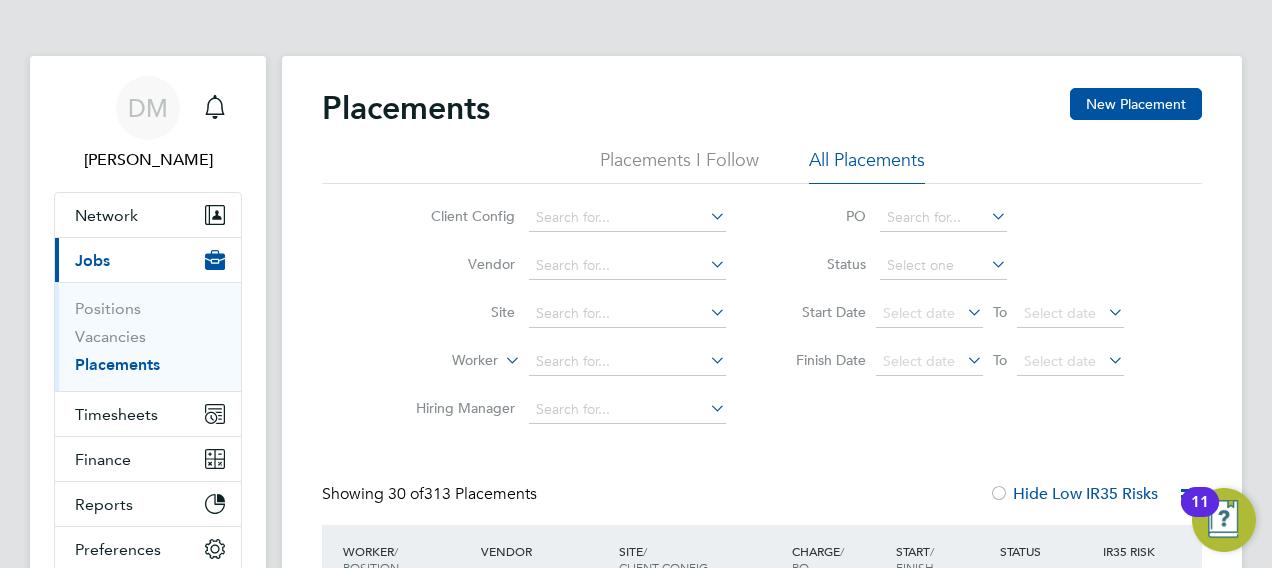 drag, startPoint x: 1104, startPoint y: 102, endPoint x: 704, endPoint y: 118, distance: 400.3199 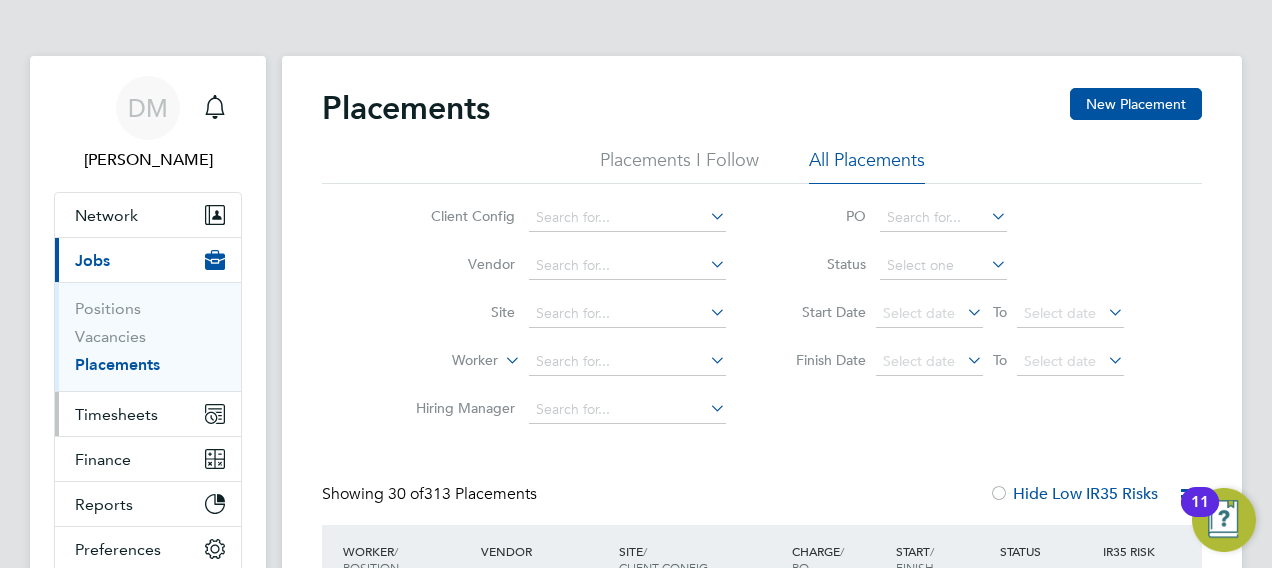 click on "Timesheets" at bounding box center (116, 414) 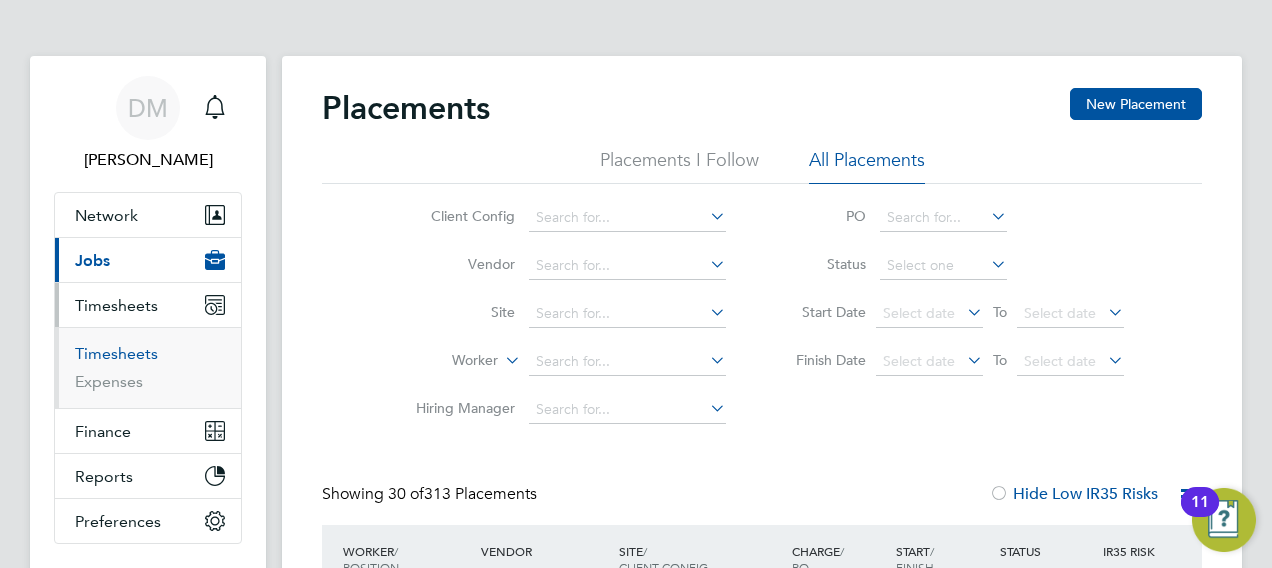 click on "Timesheets" at bounding box center (116, 353) 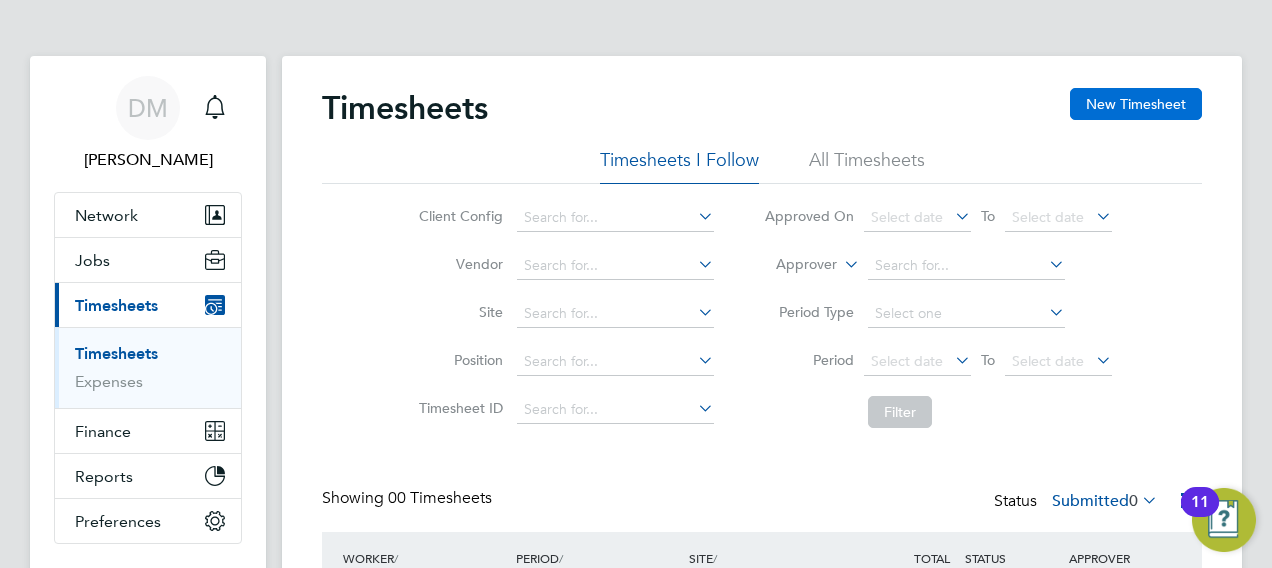 click on "New Timesheet" 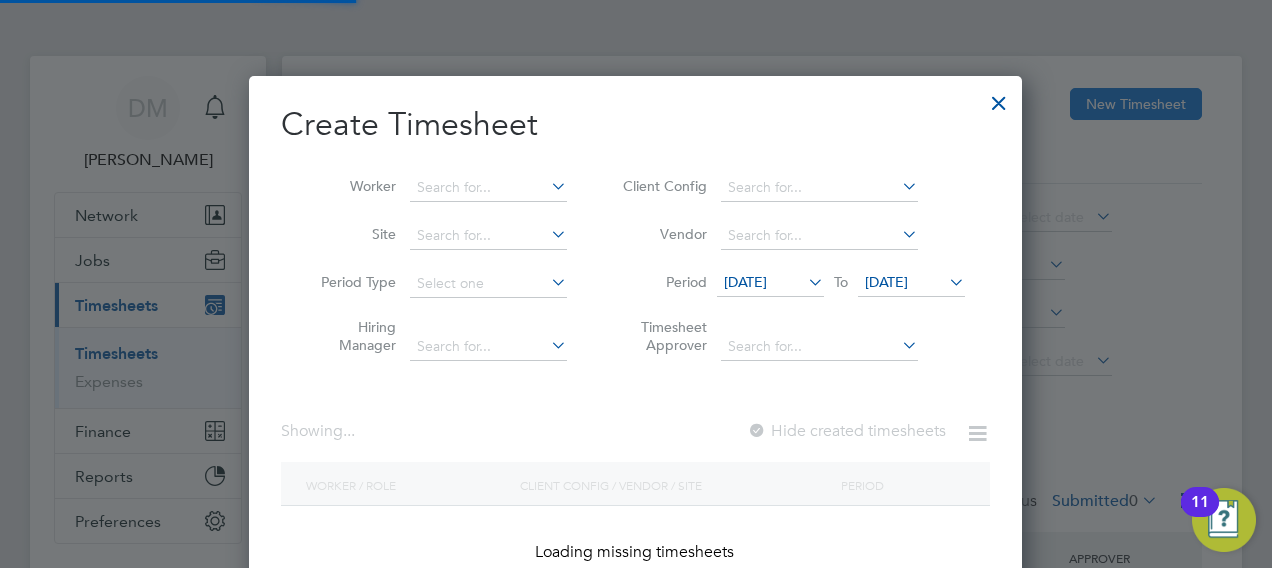 scroll, scrollTop: 10, scrollLeft: 9, axis: both 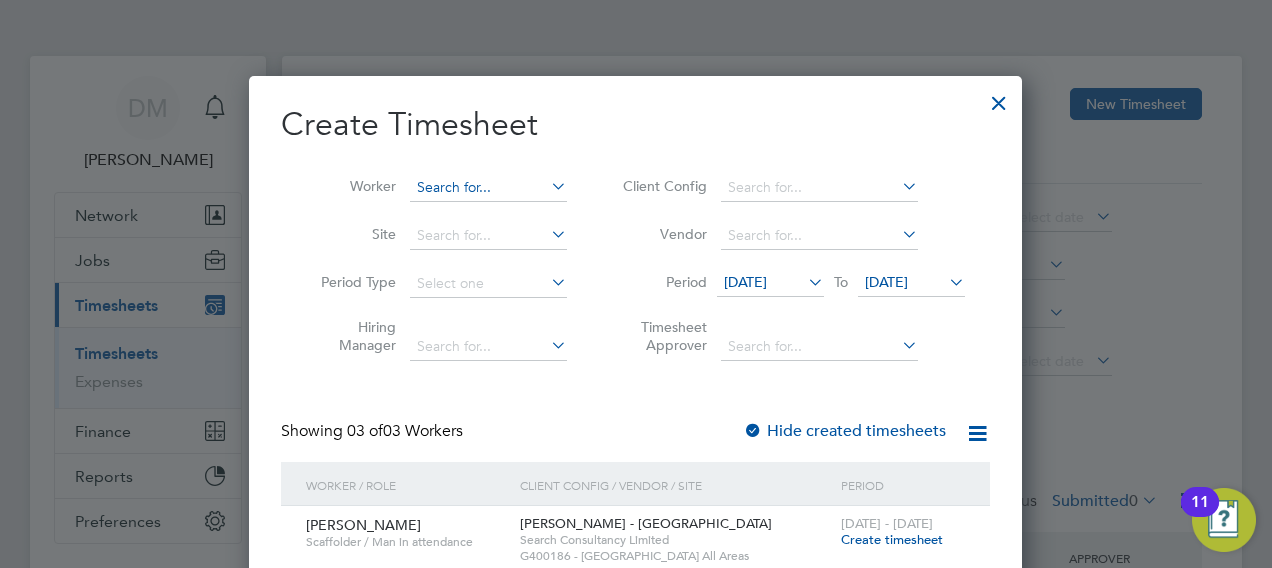 click at bounding box center [488, 188] 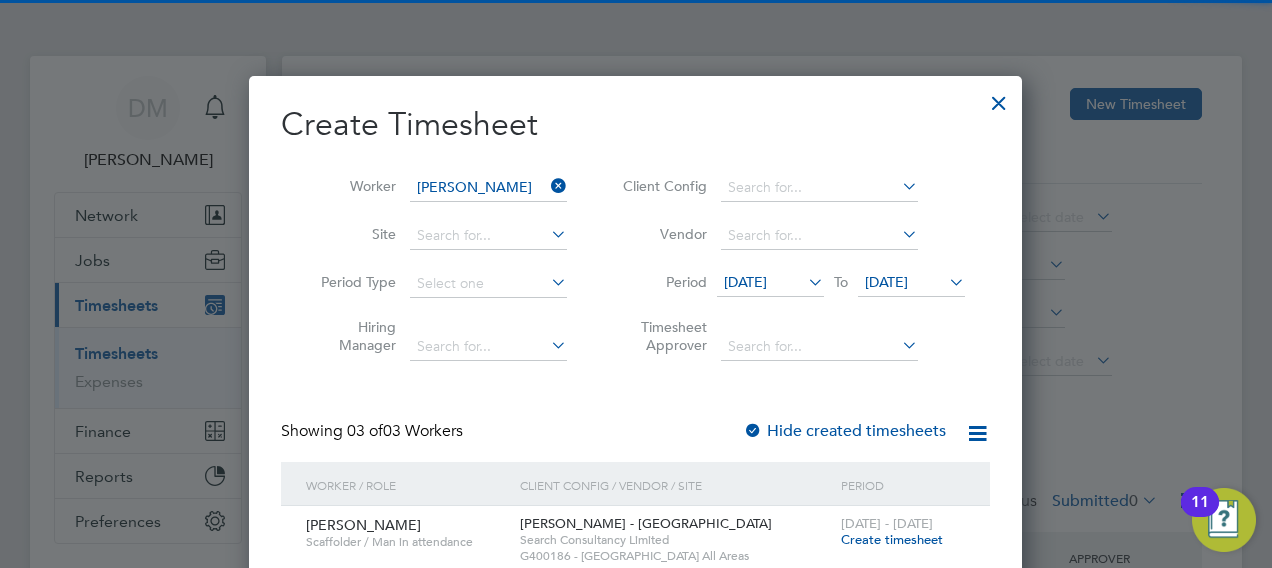 click on "Stuart" 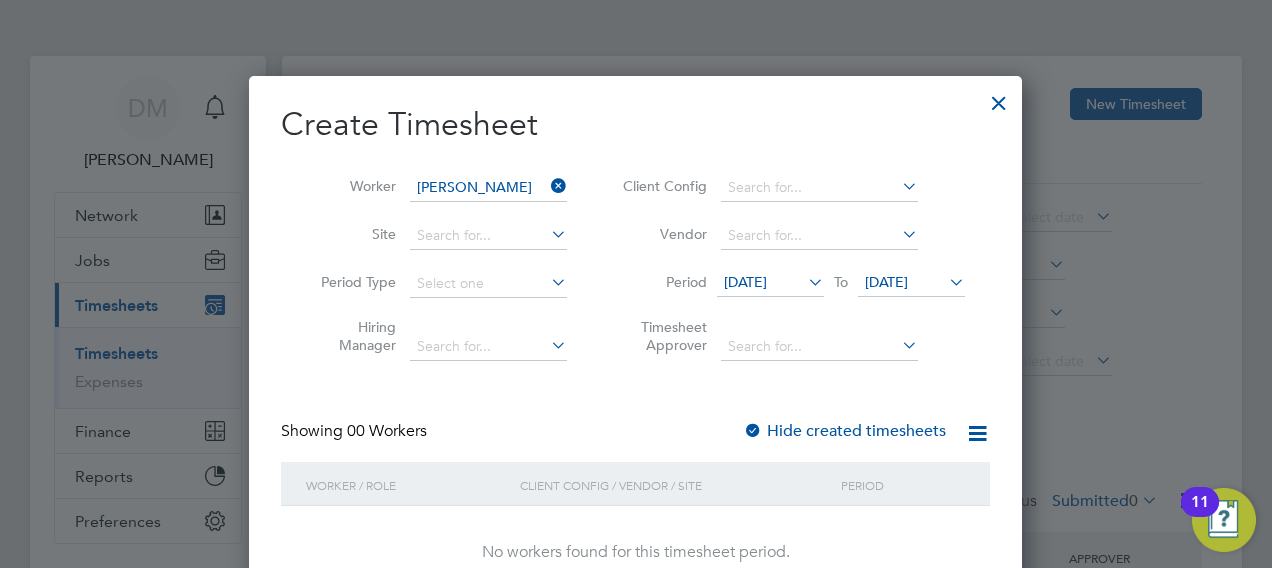 scroll, scrollTop: 563, scrollLeft: 774, axis: both 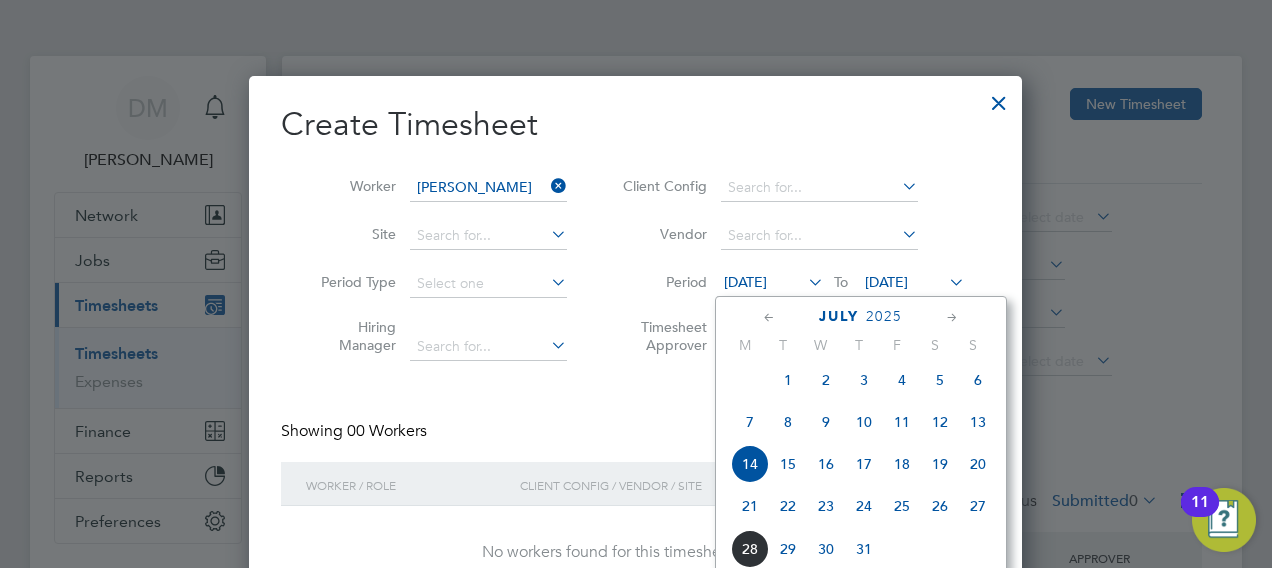 click on "21" 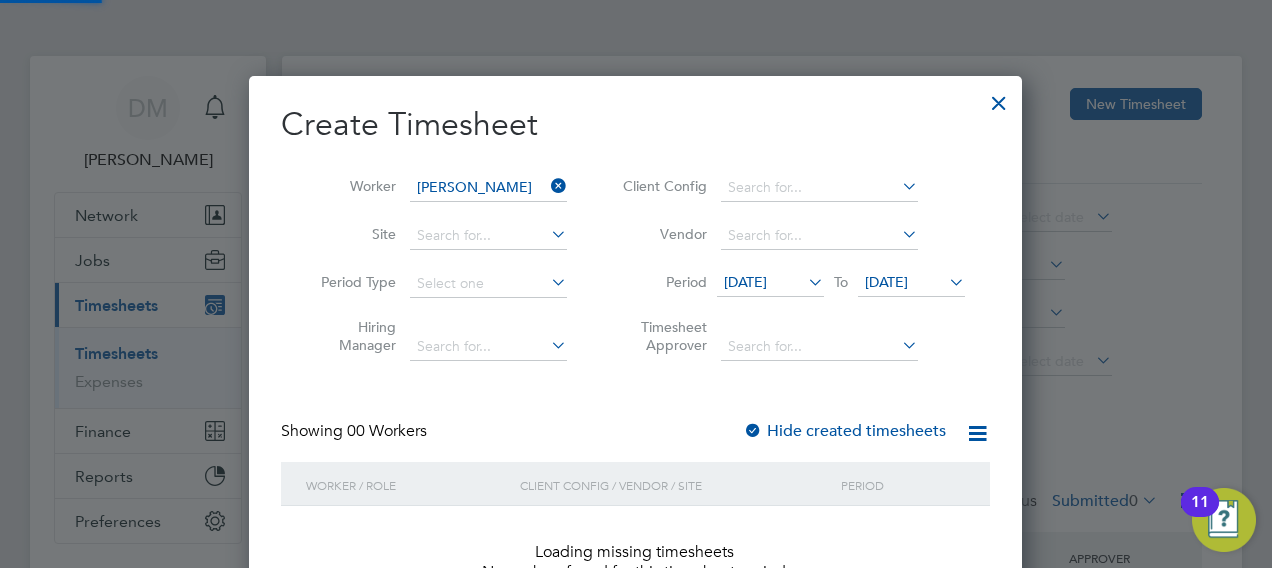 scroll, scrollTop: 10, scrollLeft: 9, axis: both 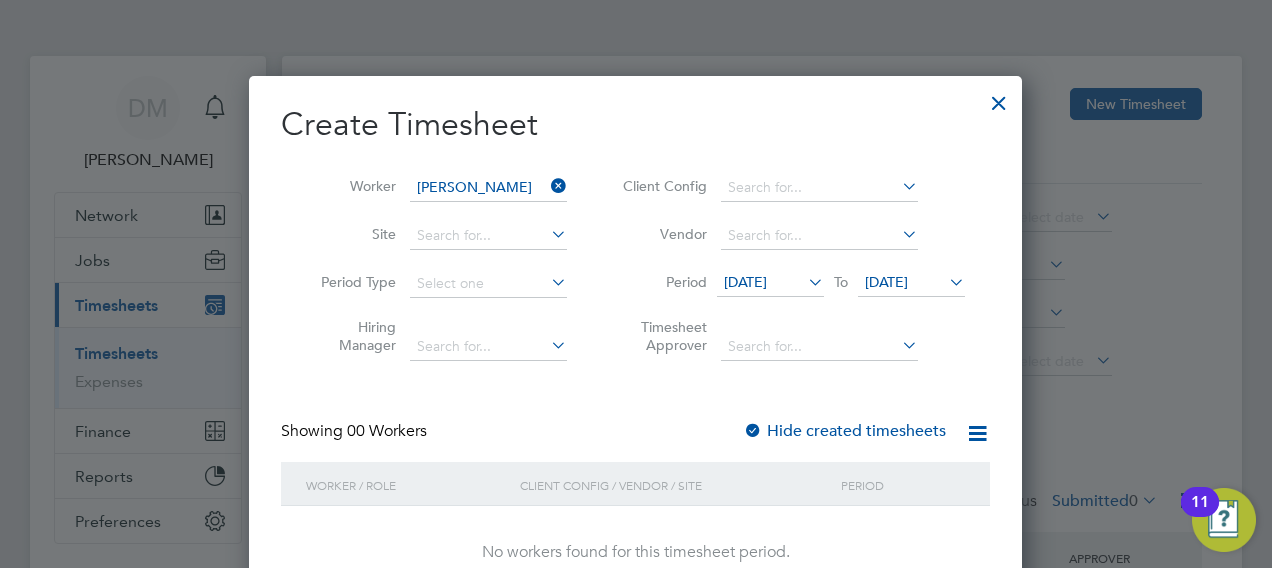 click on "Period
21 Jul 2025
To
21 Jul 2025" at bounding box center [791, 284] 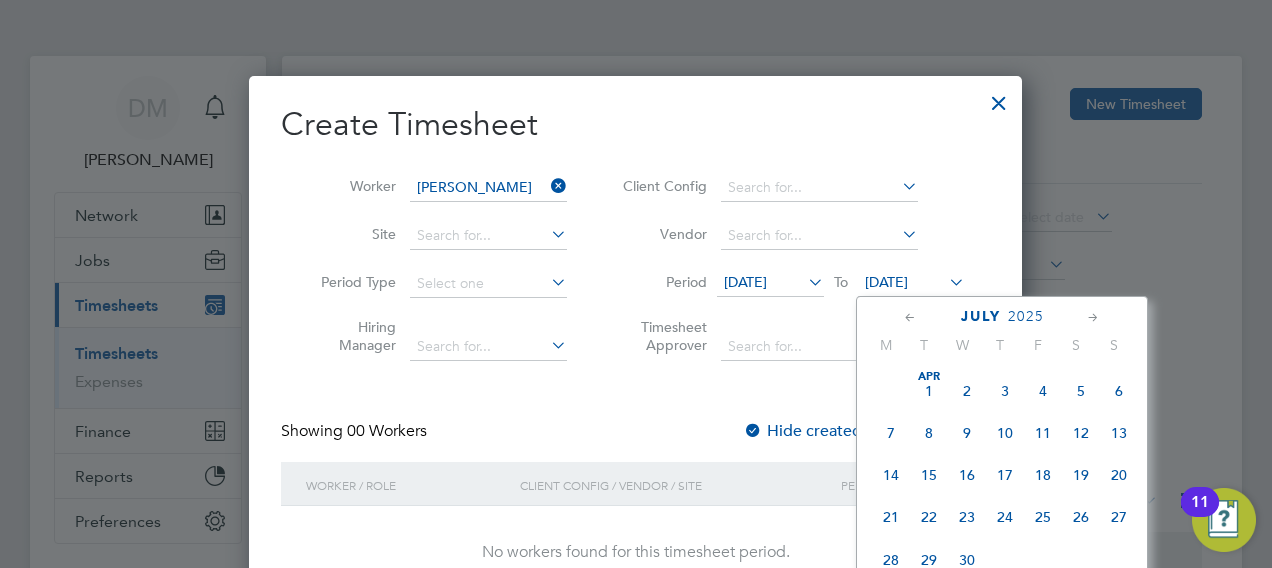 scroll, scrollTop: 729, scrollLeft: 0, axis: vertical 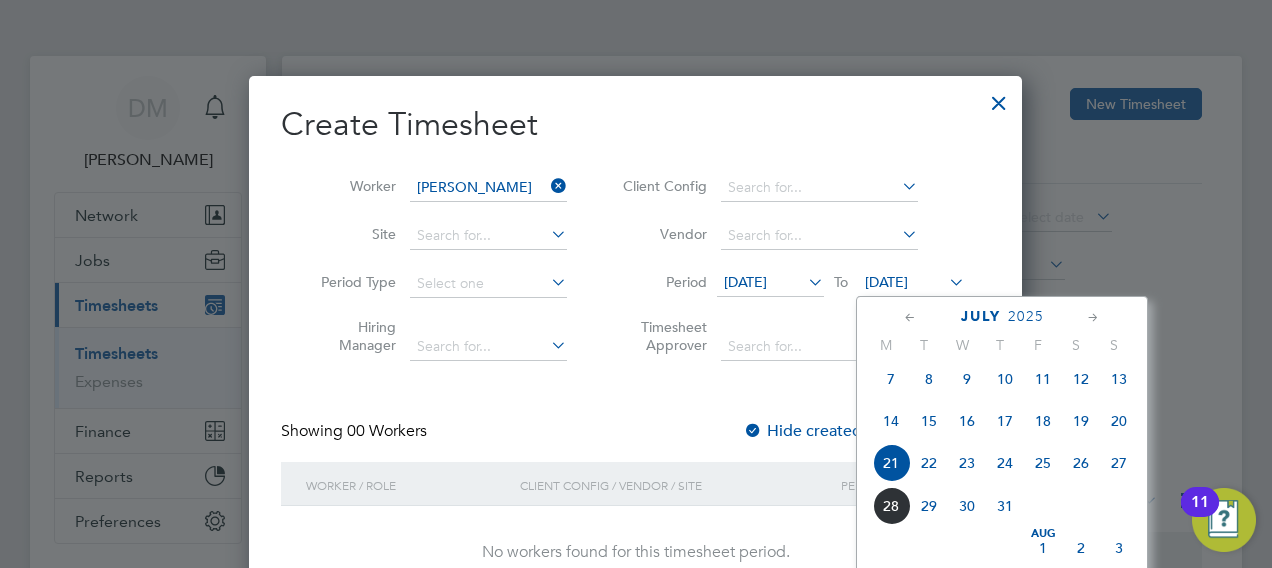 click on "27" 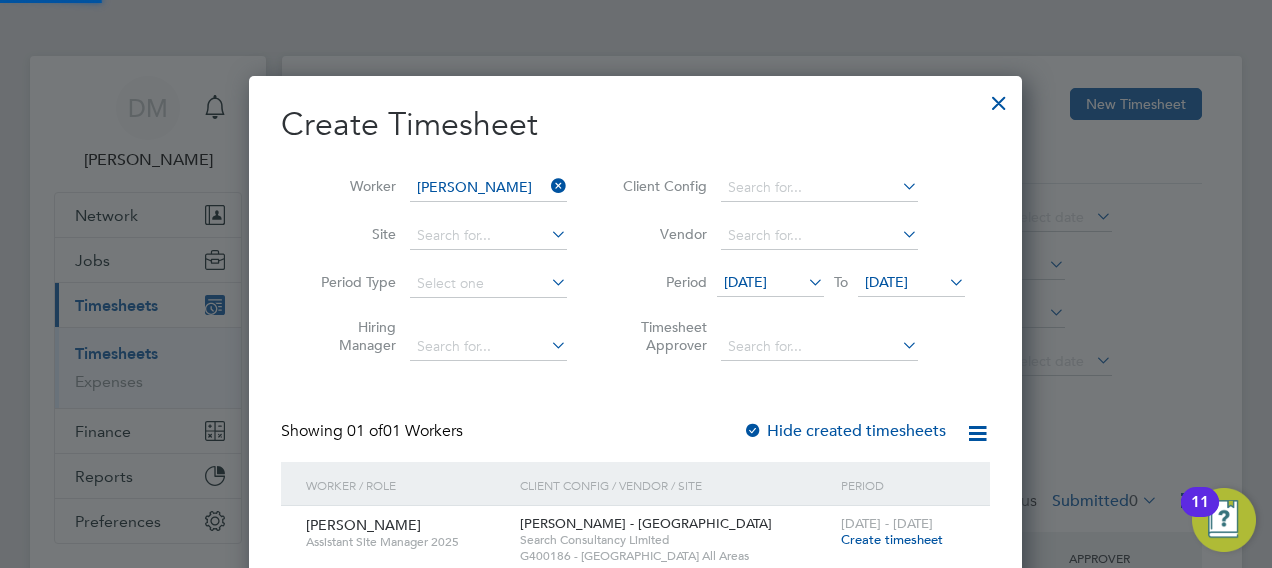 scroll, scrollTop: 10, scrollLeft: 9, axis: both 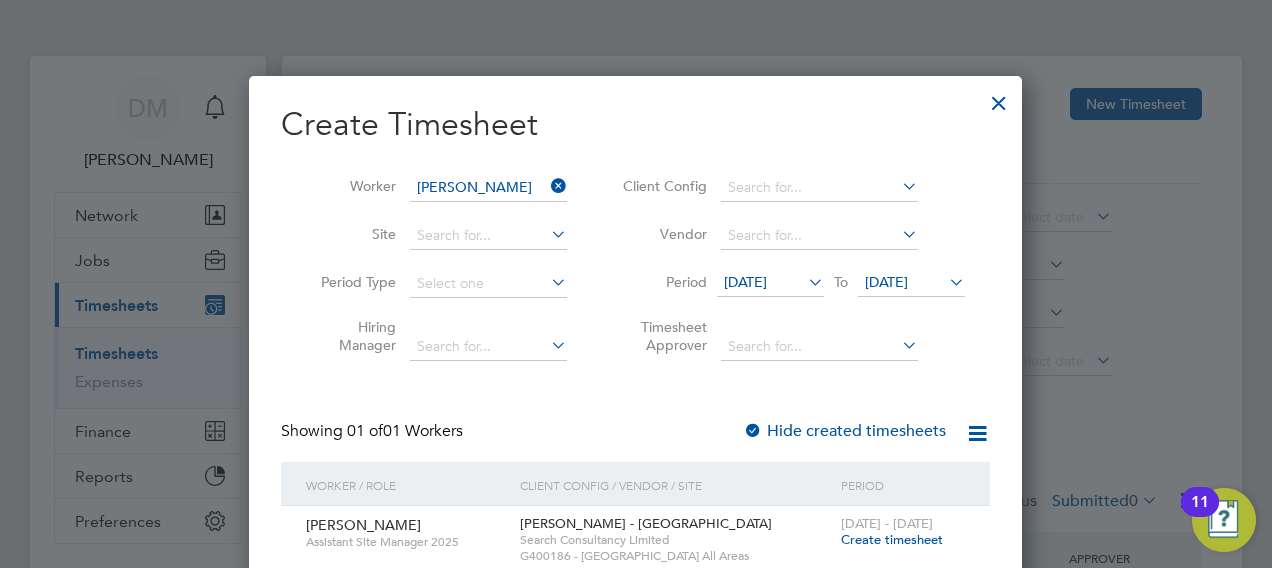 click on "Showing   01 of  01 Workers Hide created timesheets" at bounding box center (635, 441) 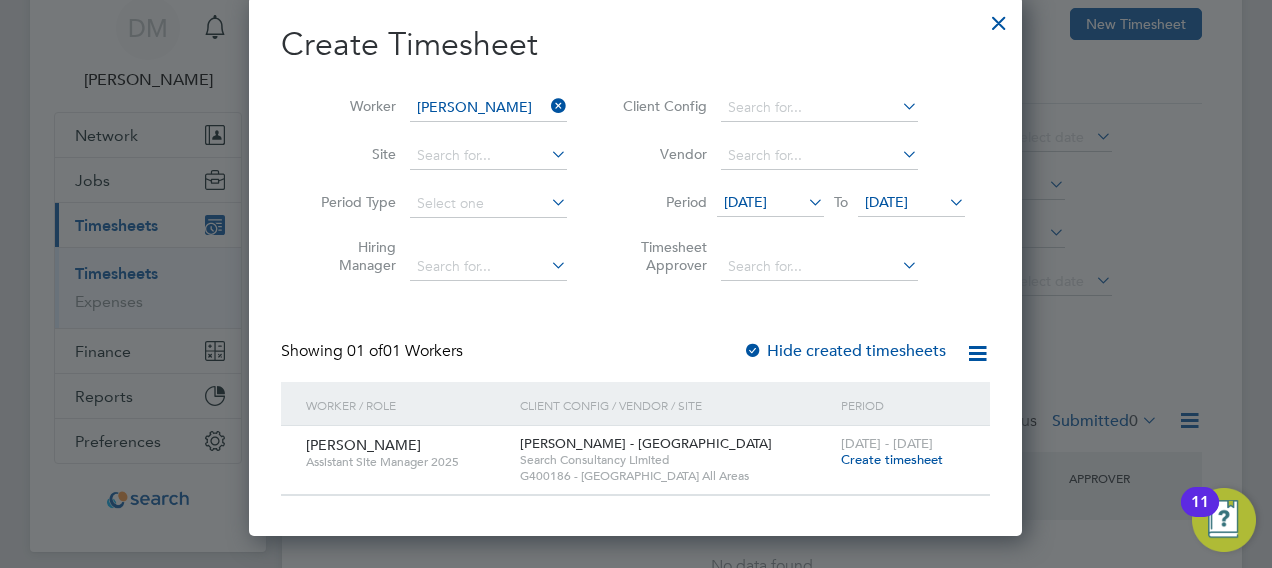 scroll, scrollTop: 120, scrollLeft: 0, axis: vertical 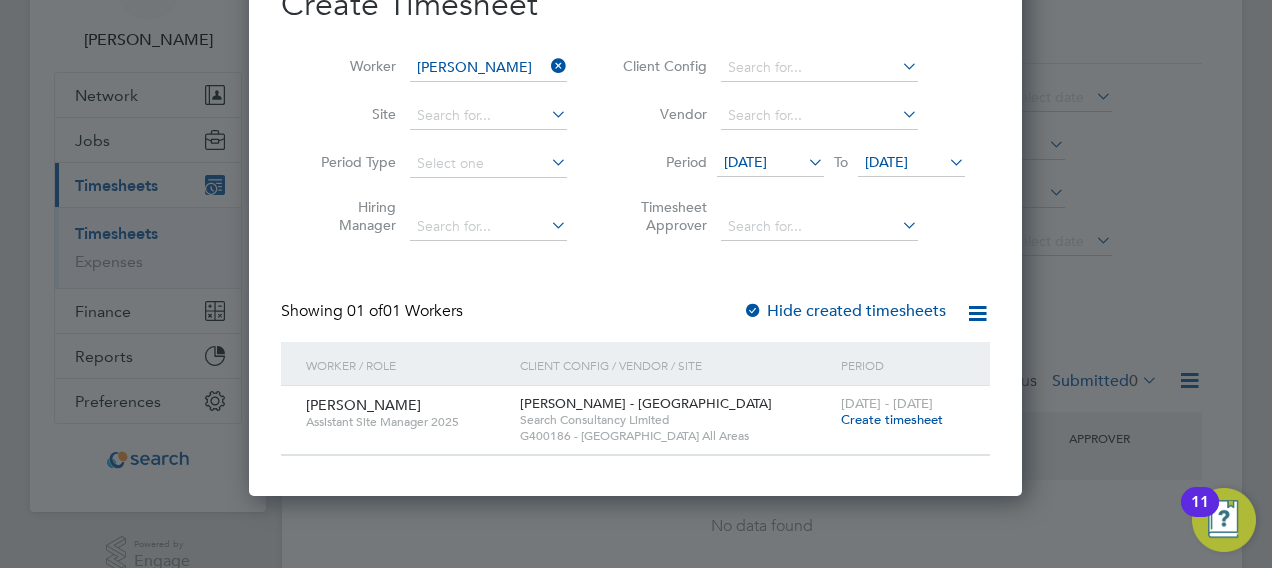 click on "Create timesheet" at bounding box center (892, 419) 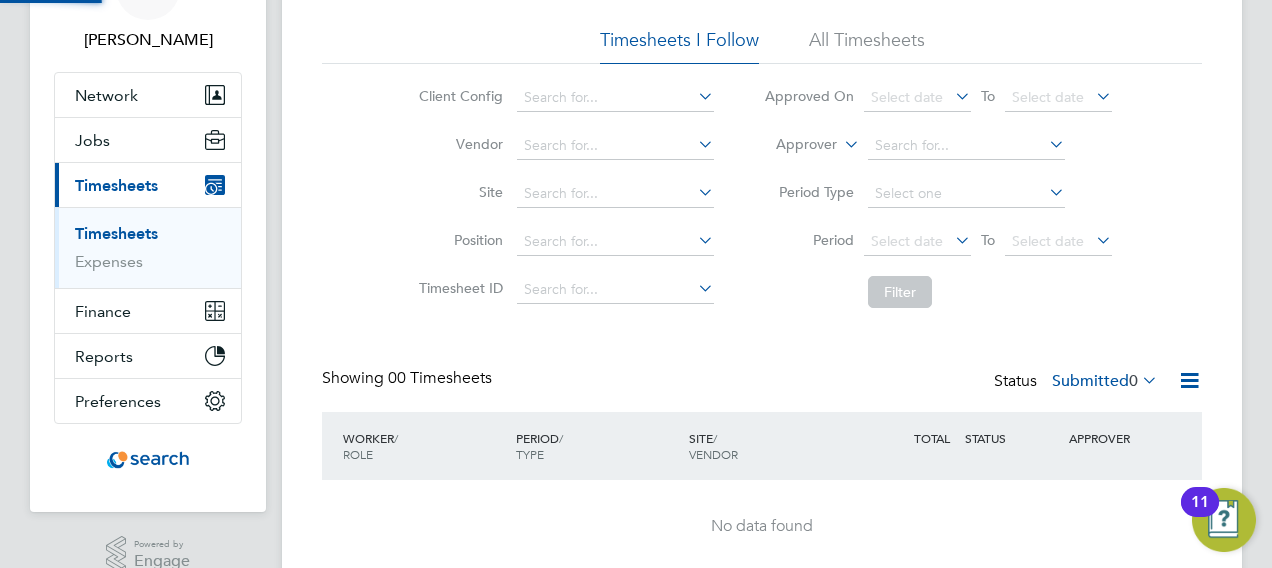 scroll, scrollTop: 68, scrollLeft: 0, axis: vertical 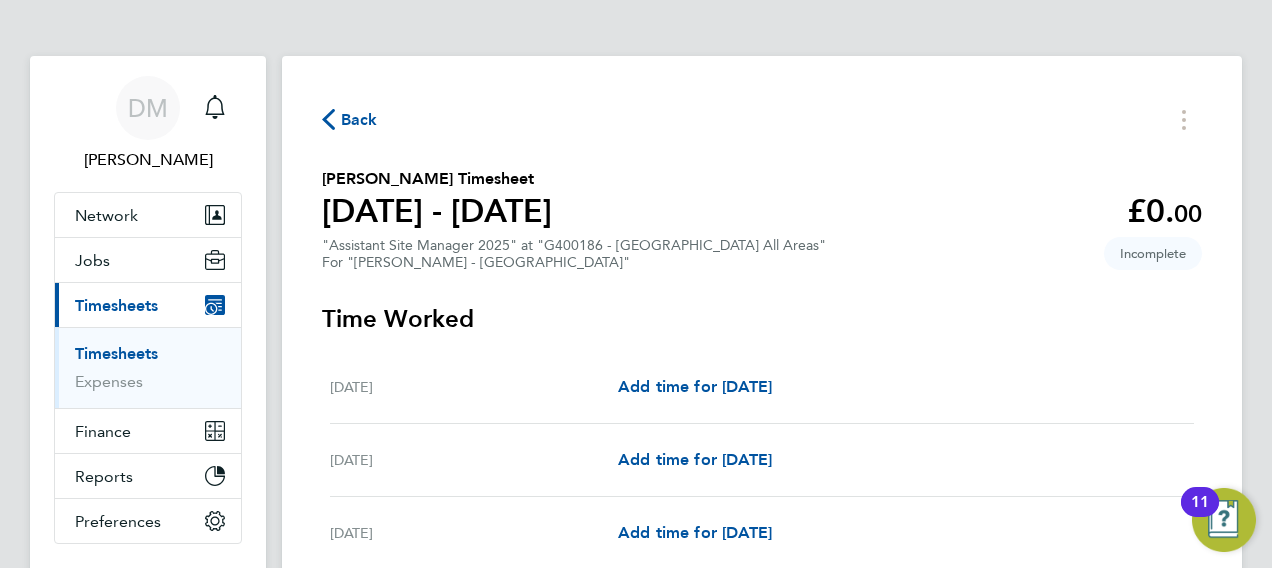type 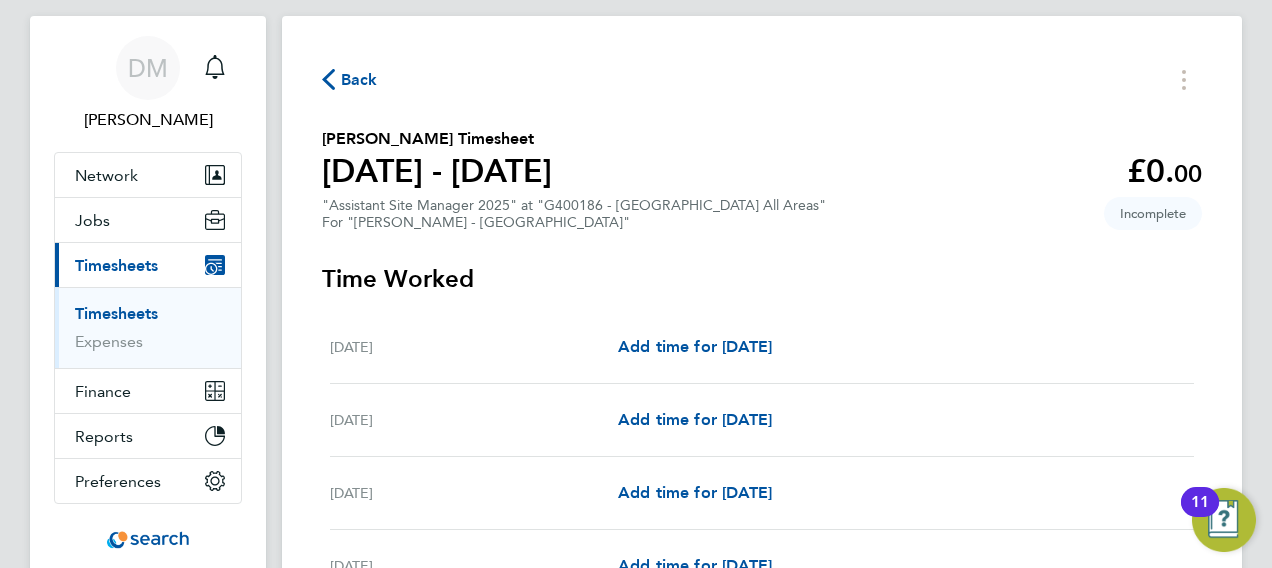 scroll, scrollTop: 0, scrollLeft: 0, axis: both 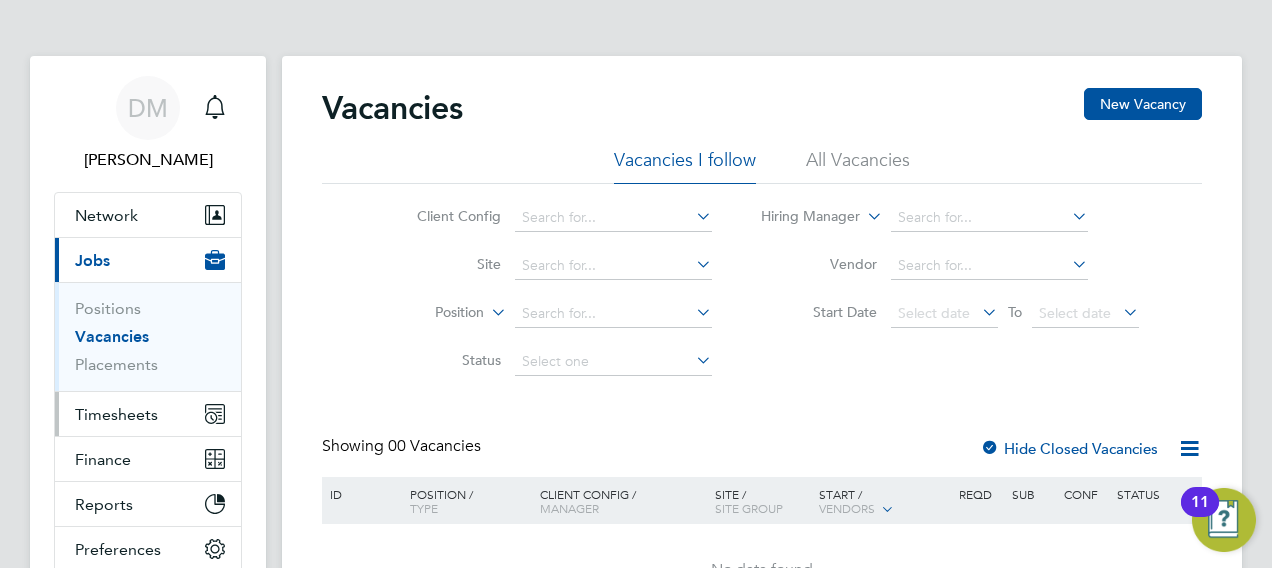 click on "Timesheets" at bounding box center [116, 414] 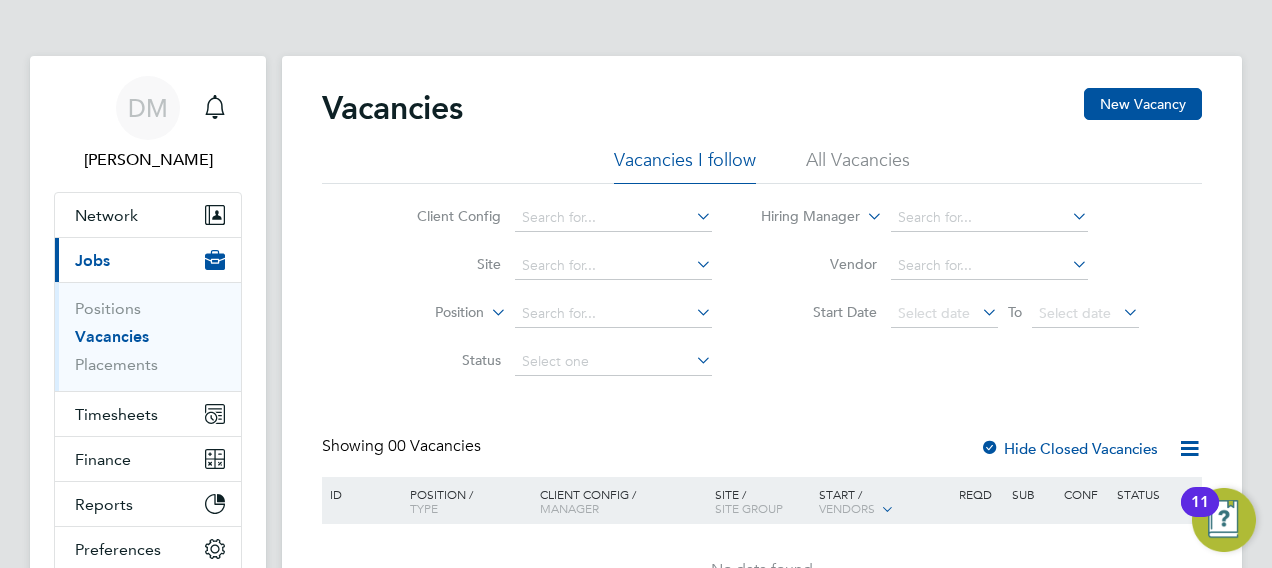 click on "DM   Dale Moffat   Notifications
Applications:   Network
Team Members   Businesses   Sites   Workers   Contacts   Current page:   Jobs
Positions   Vacancies   Placements   Timesheets
Timesheets   Expenses   Finance
Invoices & Credit Notes   Statements   Payments   Reports
Margin Report   CIS Reports   Report Downloads   Preferences
My Business   Doc. Requirements   Notifications   VMS Configurations   Activity Logs
.st0{fill:#C0C1C2;}
Powered by Engage Vacancies New Vacancy Vacancies I follow All Vacancies Client Config     Site     Position     Status   Hiring Manager     Vendor   Start Date
Select date
To
Select date
Showing   00 Vacancies Hide Closed Vacancies ID  Position / Type   Manager Site /" at bounding box center (636, 373) 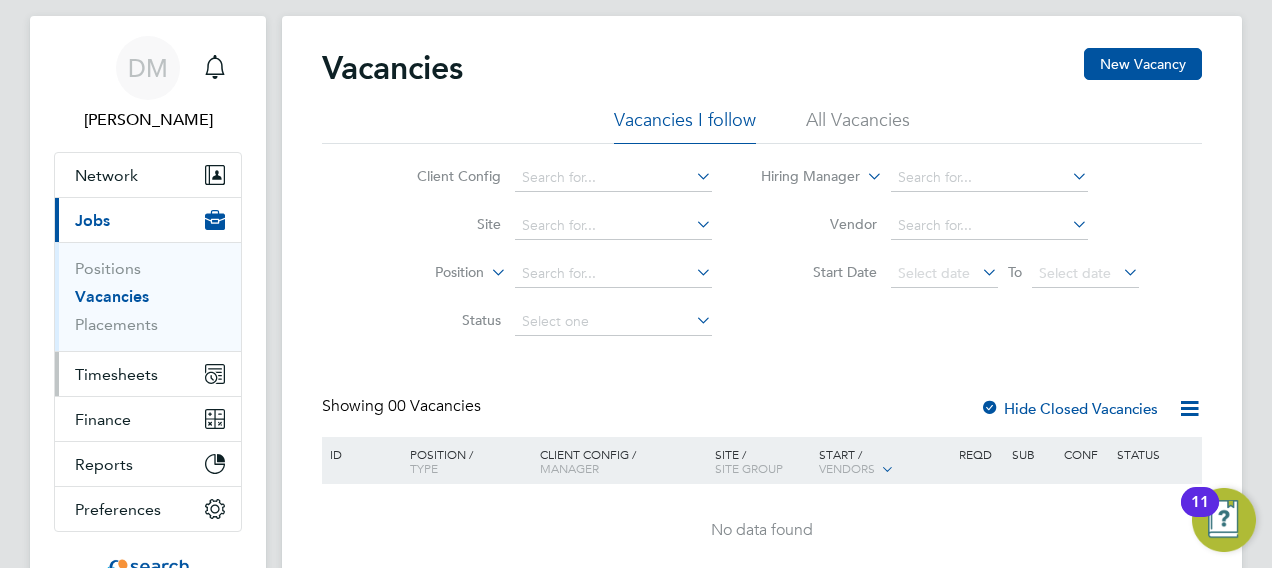 click on "Timesheets" at bounding box center (148, 374) 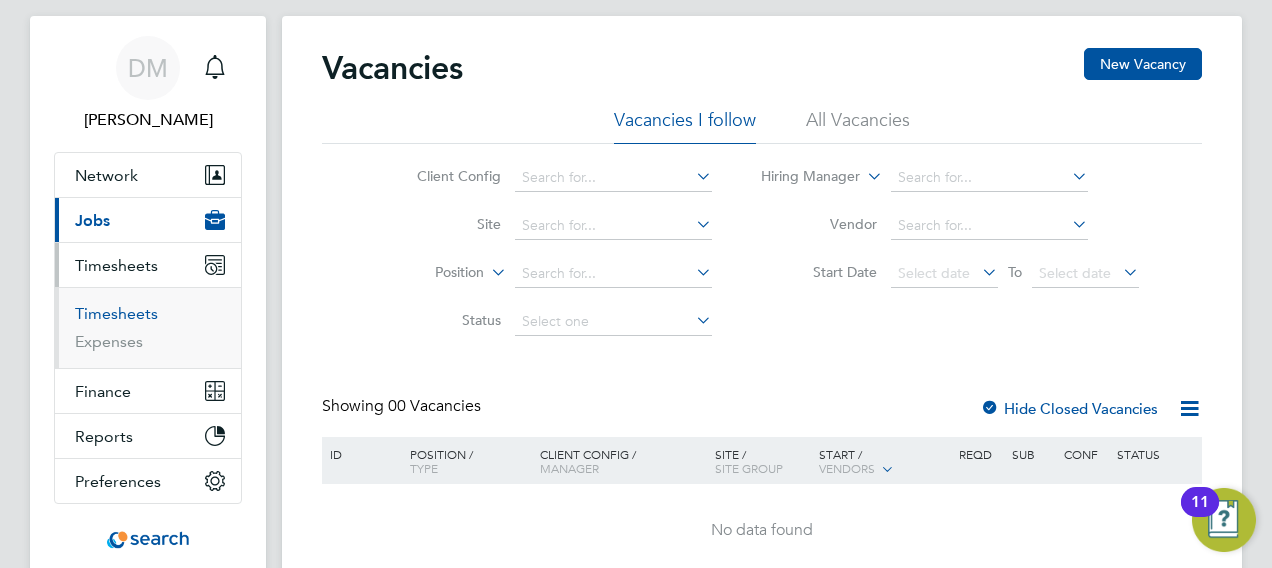 click on "Timesheets" at bounding box center (116, 313) 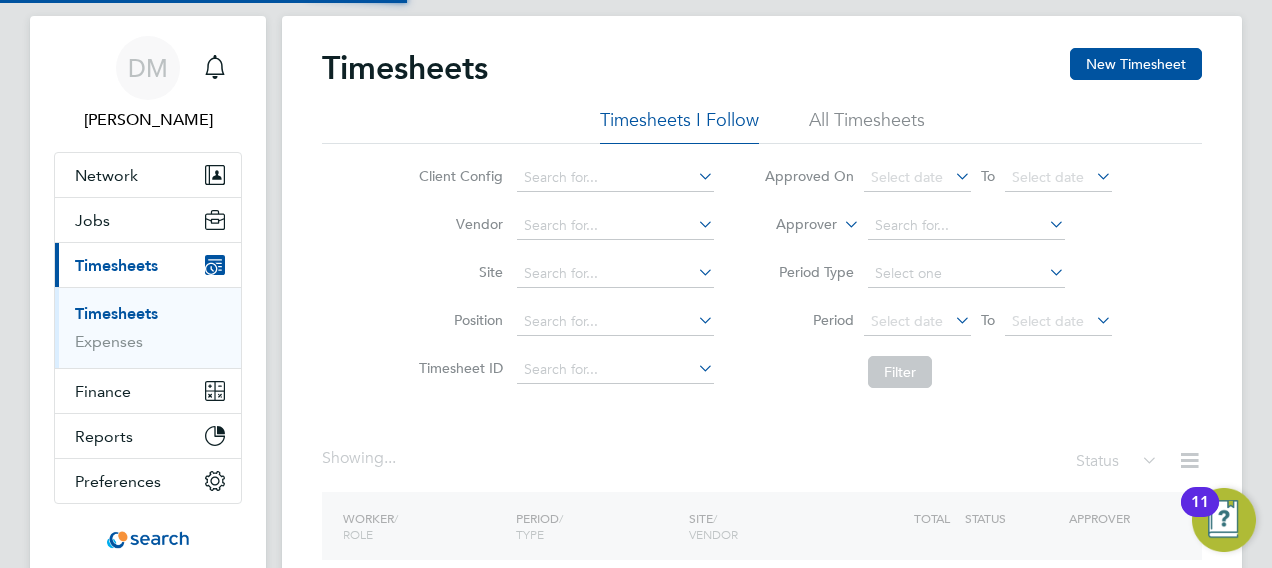 scroll, scrollTop: 0, scrollLeft: 0, axis: both 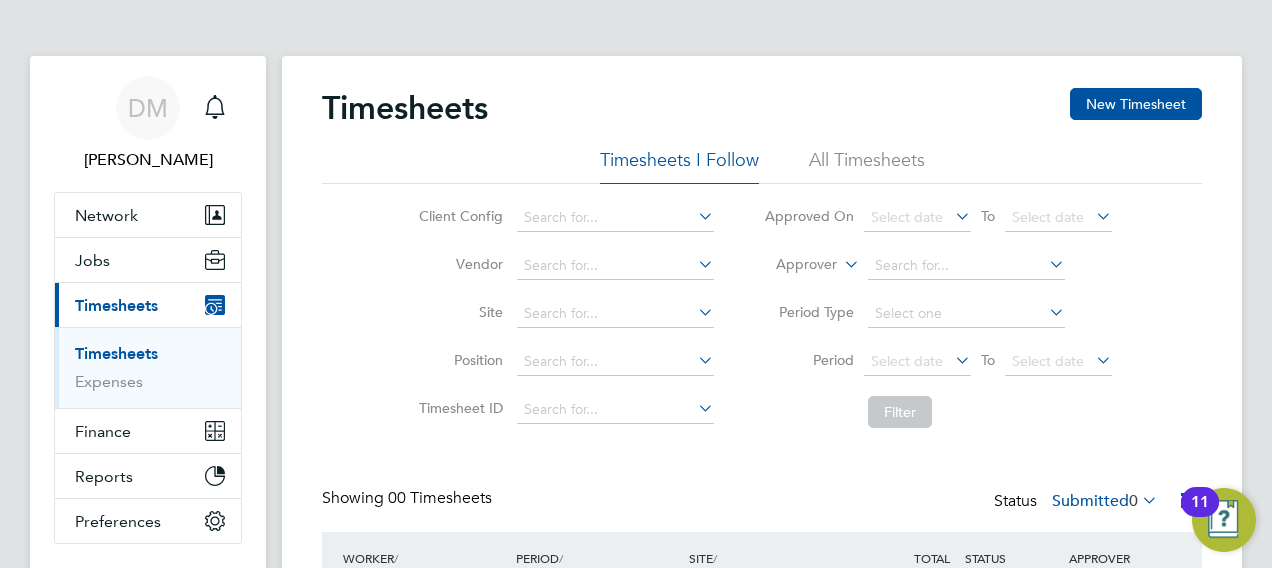 click on "All Timesheets" 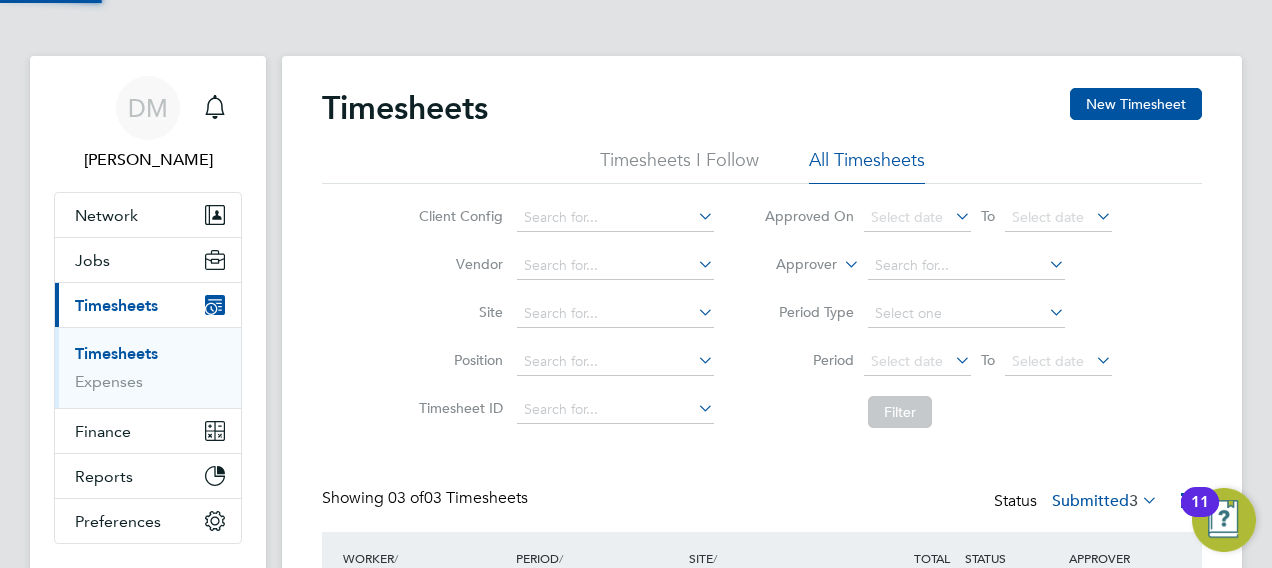 scroll, scrollTop: 10, scrollLeft: 10, axis: both 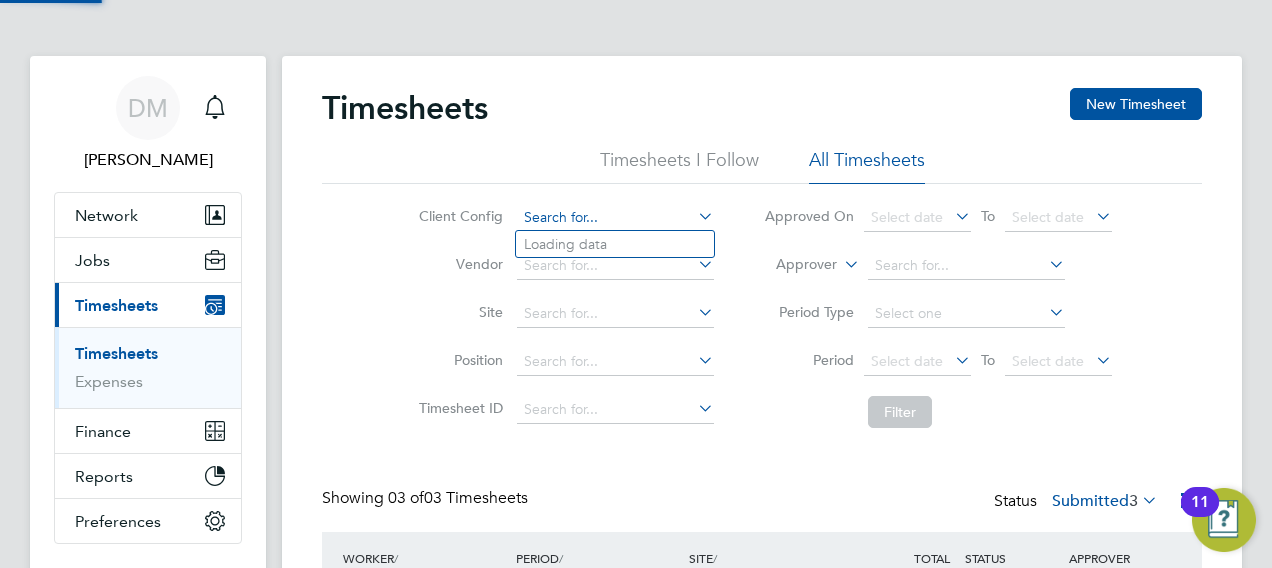 click 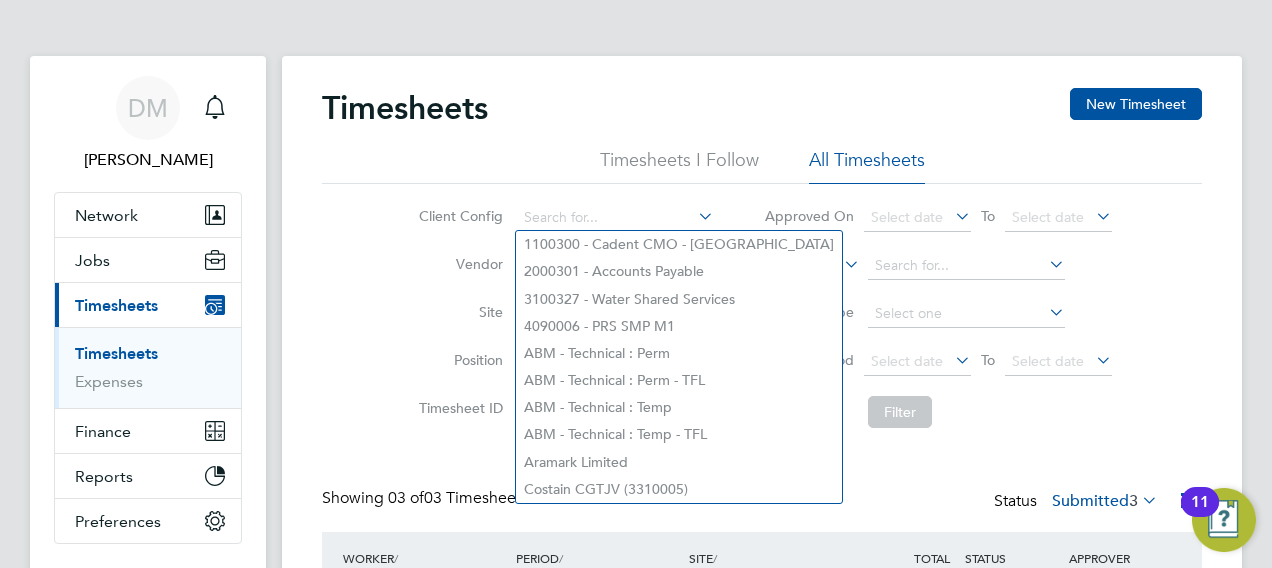 click on "Site" 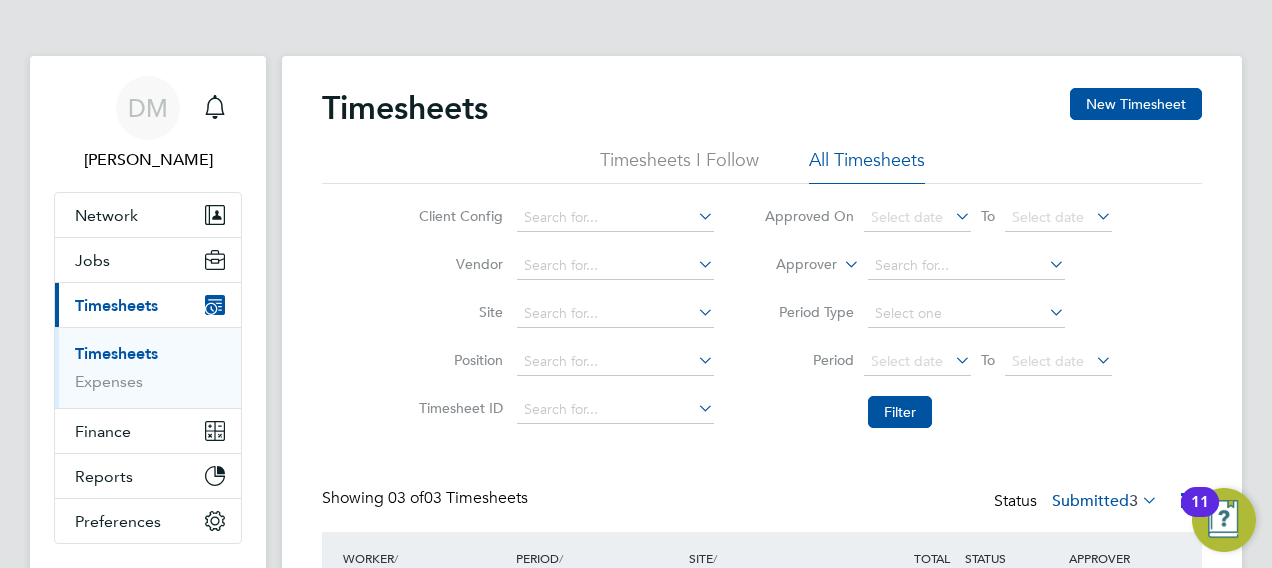 click on "Client Config   Vendor   Site   Position   Timesheet ID   Approved On
Select date
To
Select date
Approver     Period Type   Period
Select date
To
Select date
Filter" 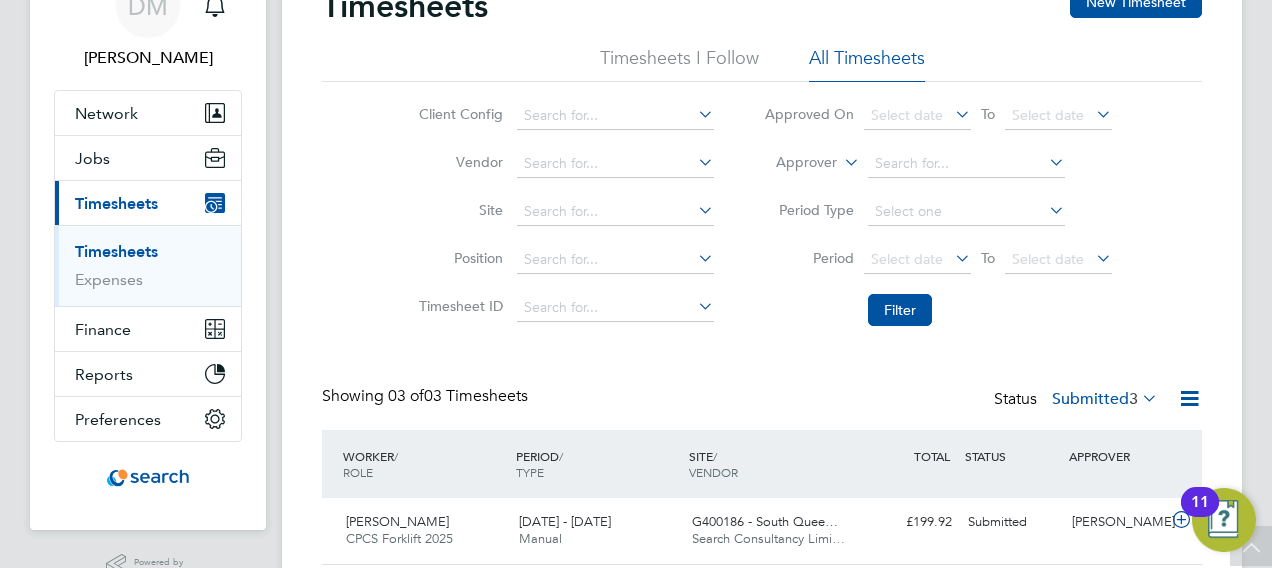 scroll, scrollTop: 62, scrollLeft: 0, axis: vertical 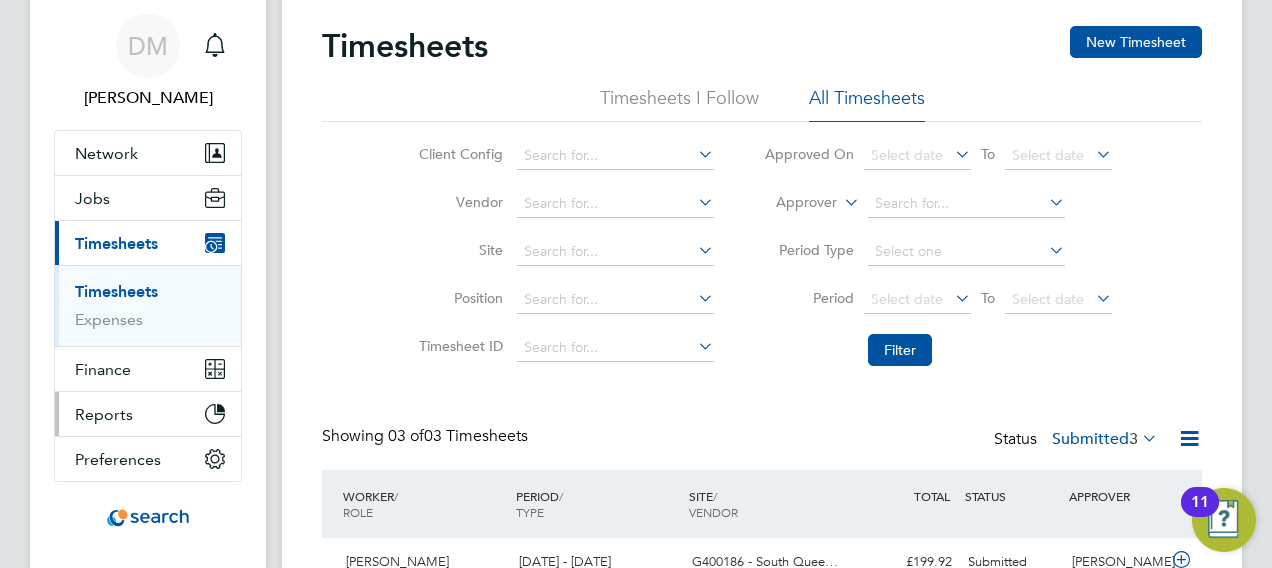 click on "Reports" at bounding box center (148, 414) 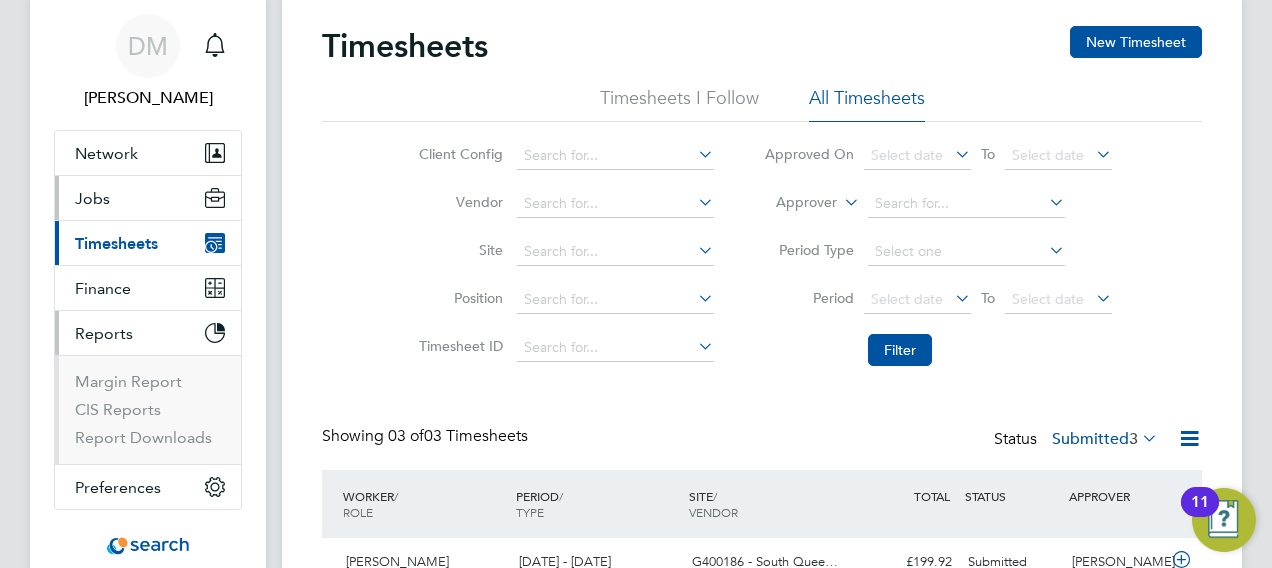 click on "Jobs" at bounding box center (148, 198) 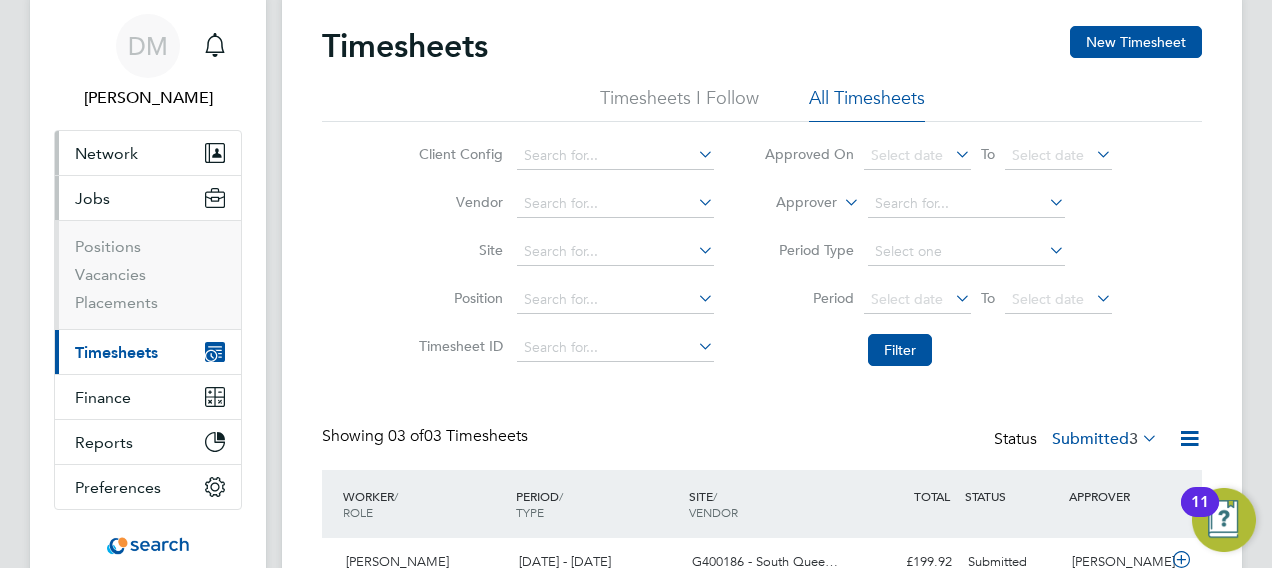 click on "Network" at bounding box center [148, 153] 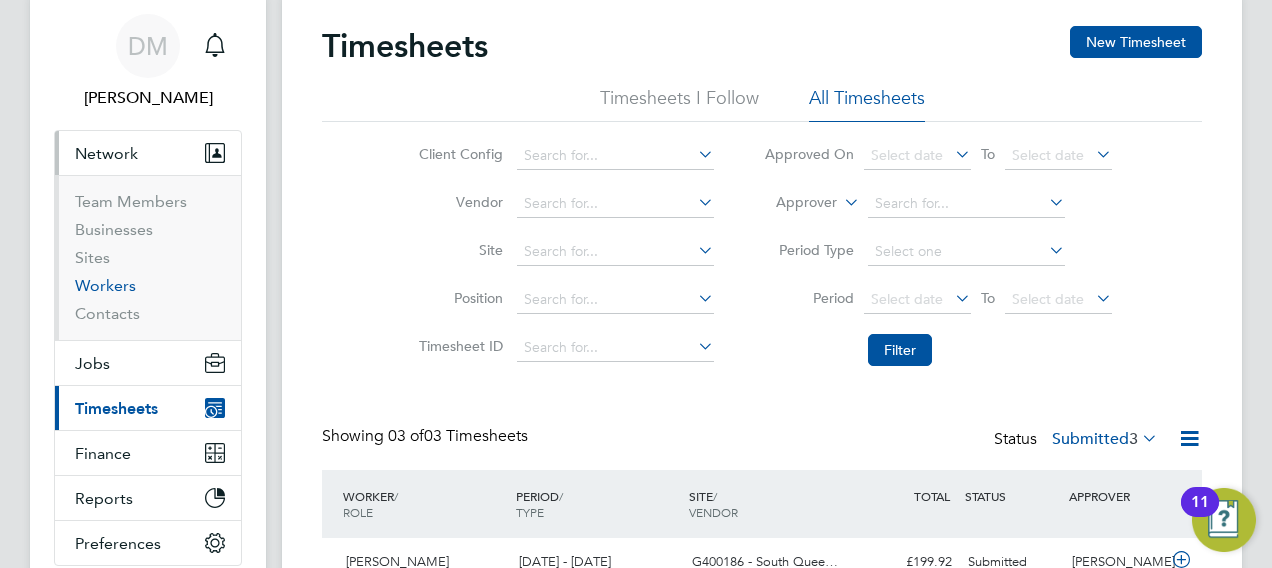 click on "Workers" at bounding box center [105, 285] 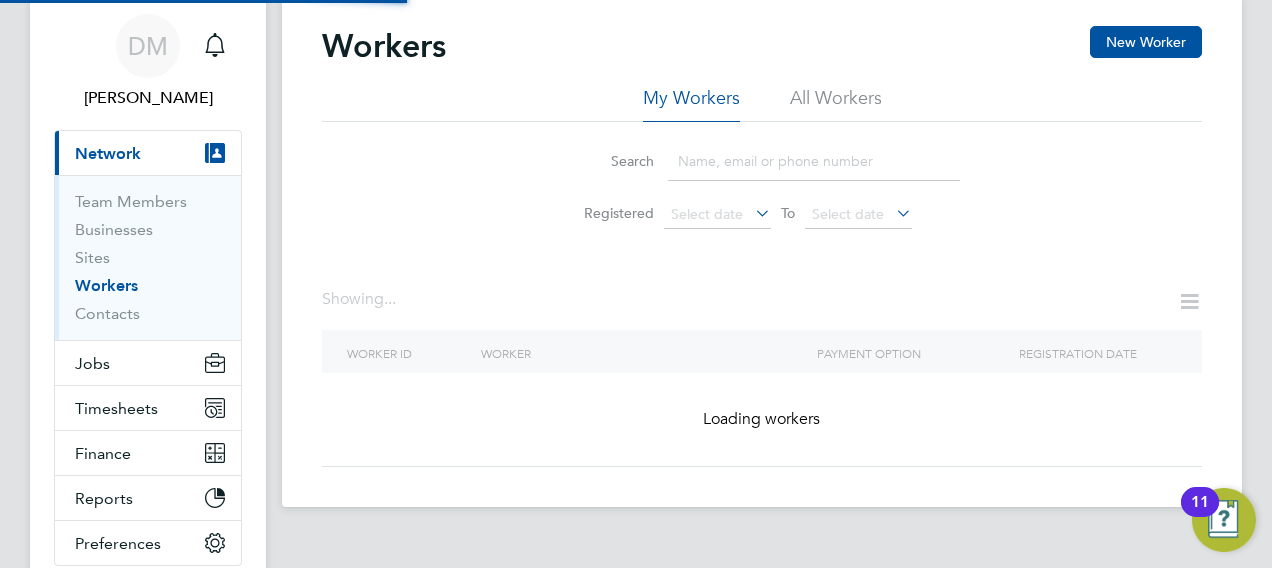 scroll, scrollTop: 0, scrollLeft: 0, axis: both 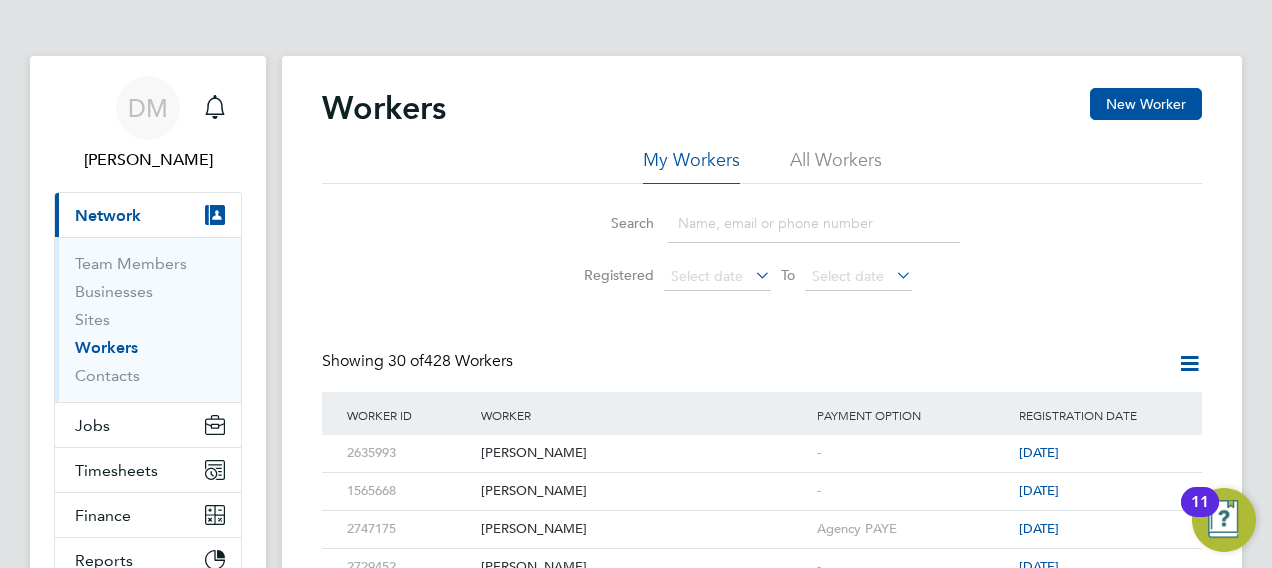 click on "Workers New Worker My Workers All Workers Search   Registered
Select date
To
Select date
Showing   30 of  428 Workers   Worker ID Worker Payment Option Registration Date 2635993 Stuart Snaddon - 7 days ago 1565668 Sebastian Grubba - 7 days ago 2747175 Liam Knowles Agency PAYE 14 days ago 2729452 Alex Reid - 14 days ago 2602281 Steven Magee - 14 days ago 1247376 Steven Clyde - a month ago 2747507 Naseem Youssfi Agency PAYE a month ago 2591815 William Palmer Advance Contracting Solutions Limited a month ago 2511297 Jamie Watson Advance Contracting Solutions Limited 2 months ago 2634114 David Brown Agency PAYE 2 months ago 2786927 Datubo Briggs Agency PAYE 2 months ago 2788035 William Hamilton Agency PAYE 2 months ago 2781964 Vasyl Ozaruk Agency PAYE 3 months ago 2434648 George Malcolmson - 3 months ago 2786228 Sohaib Ullah Agency PAYE 3 months ago 2786248 Ryan Ohare Agency PAYE 3 months ago 2781608 Catherine Kashonda Agency PAYE 3 months ago 2764890 Paul Michael - 3 months ago 2605822 - -" 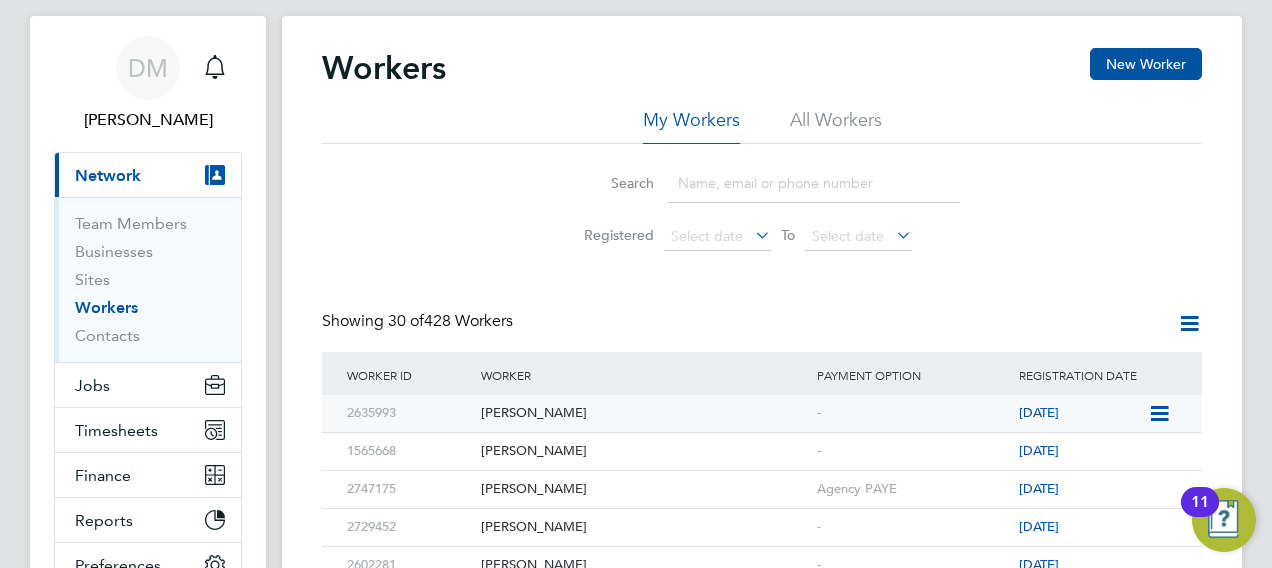 click on "[PERSON_NAME]" 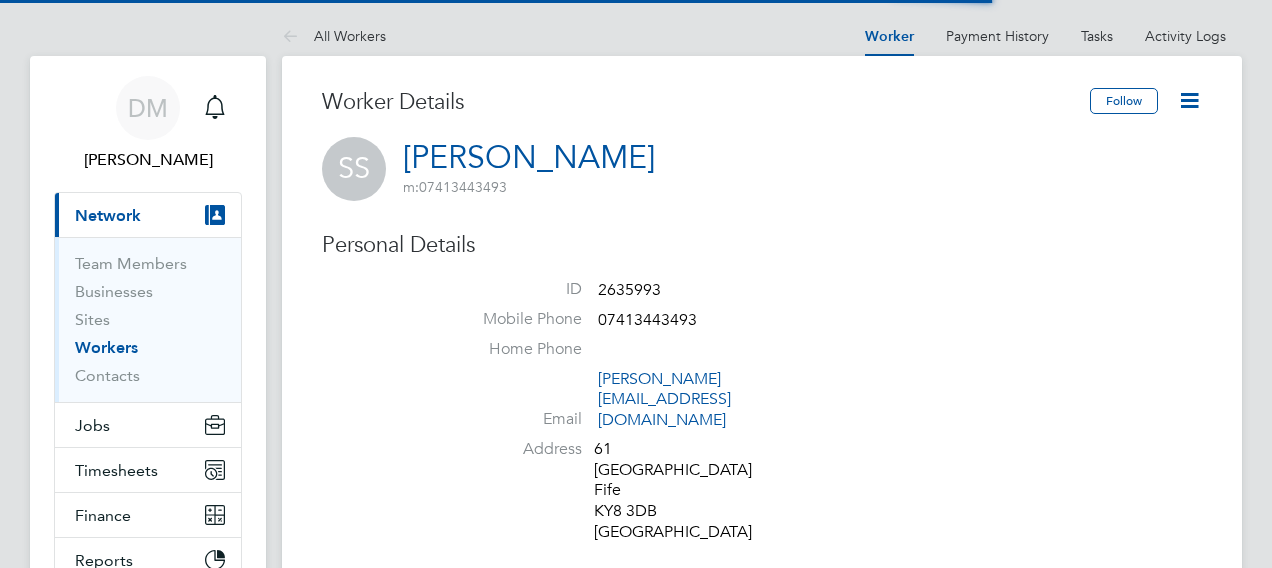 scroll, scrollTop: 0, scrollLeft: 0, axis: both 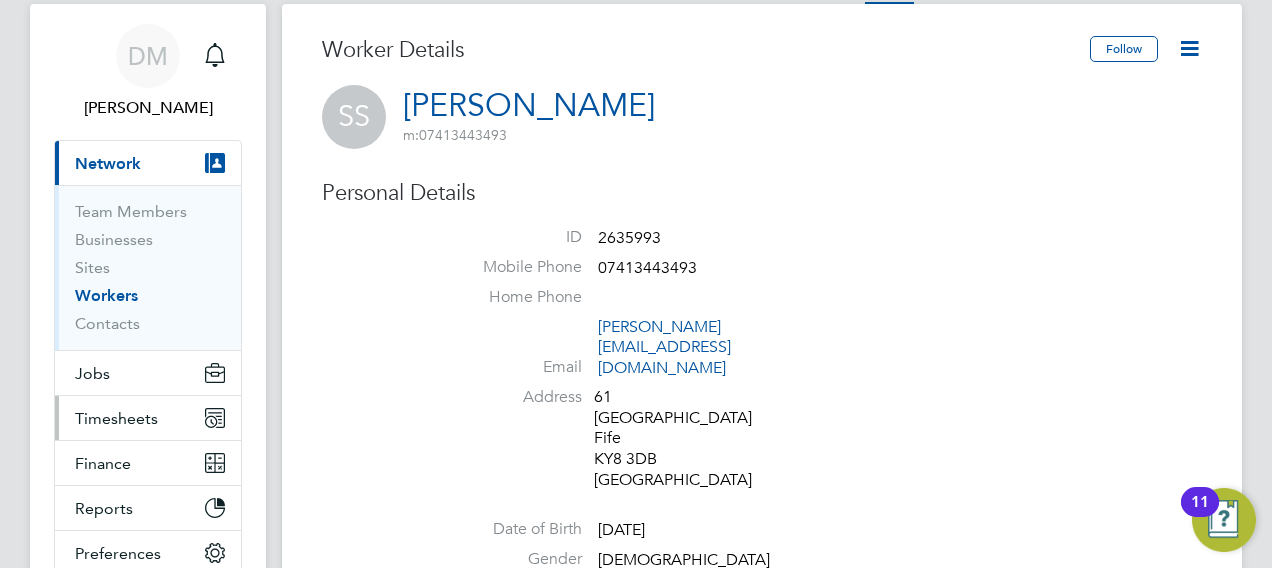 click on "Timesheets" at bounding box center [116, 418] 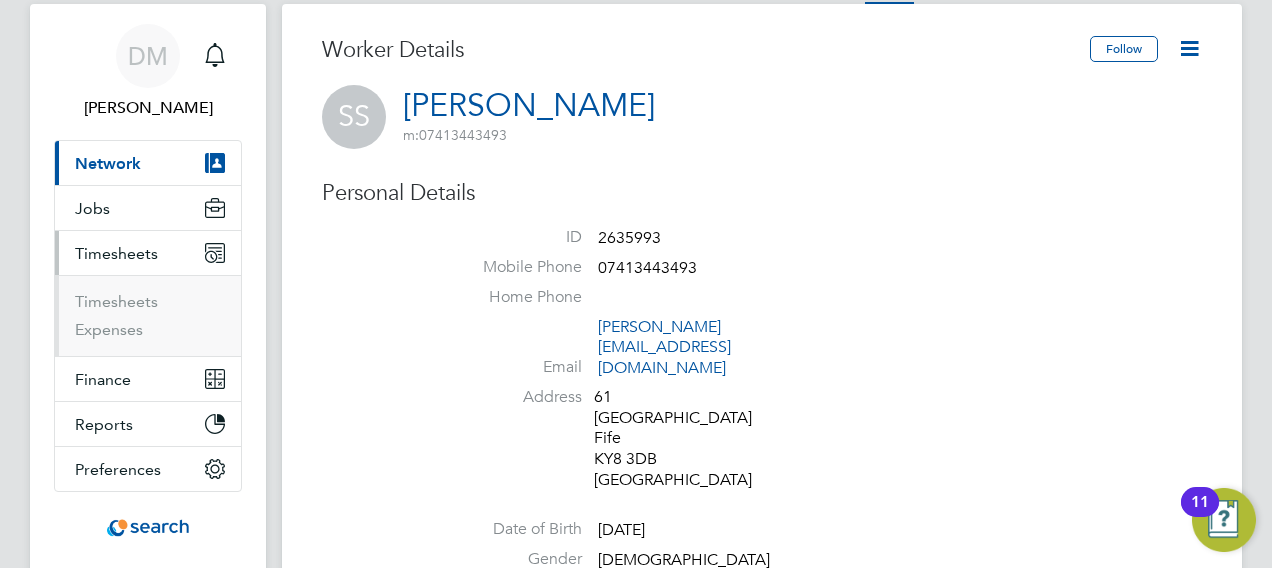 scroll, scrollTop: 92, scrollLeft: 0, axis: vertical 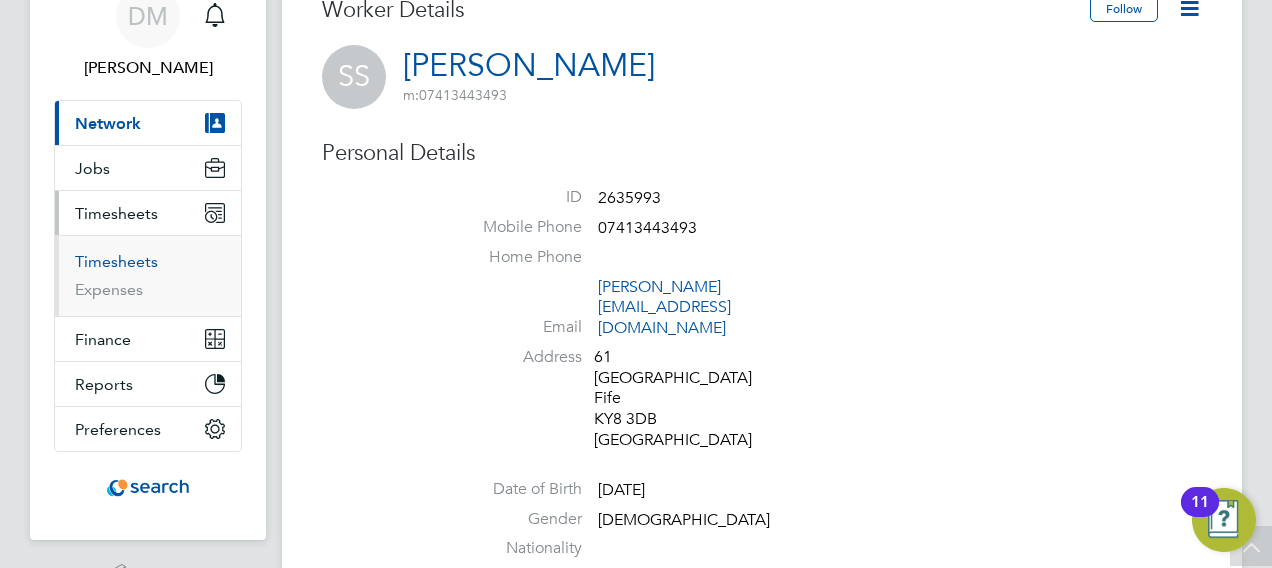 click on "Timesheets" at bounding box center (116, 261) 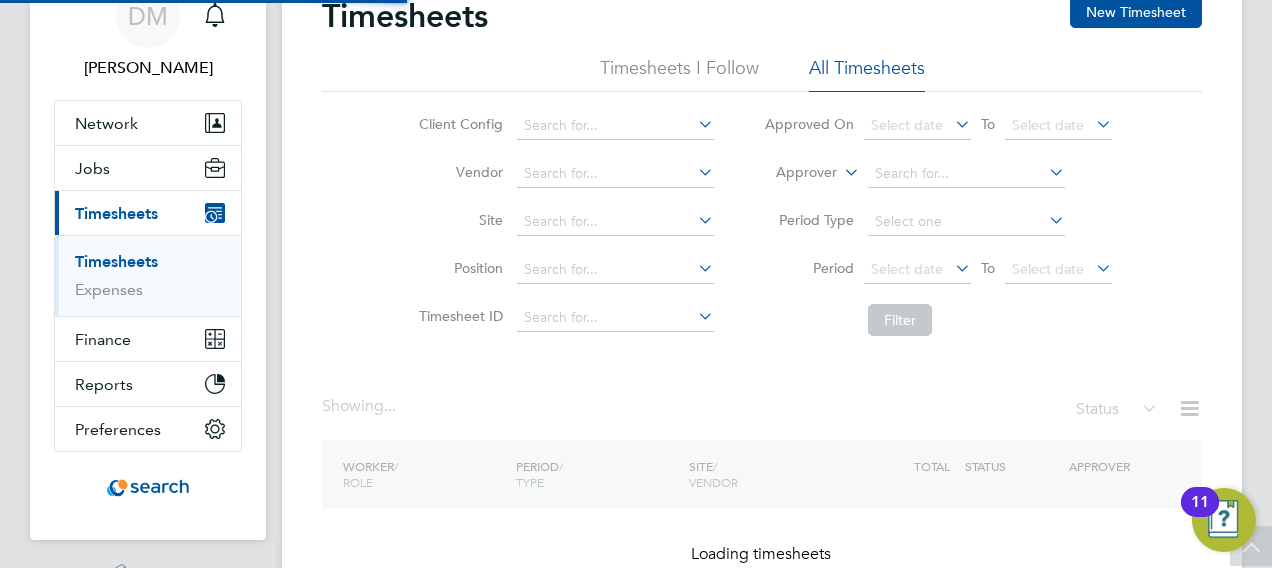 scroll, scrollTop: 0, scrollLeft: 0, axis: both 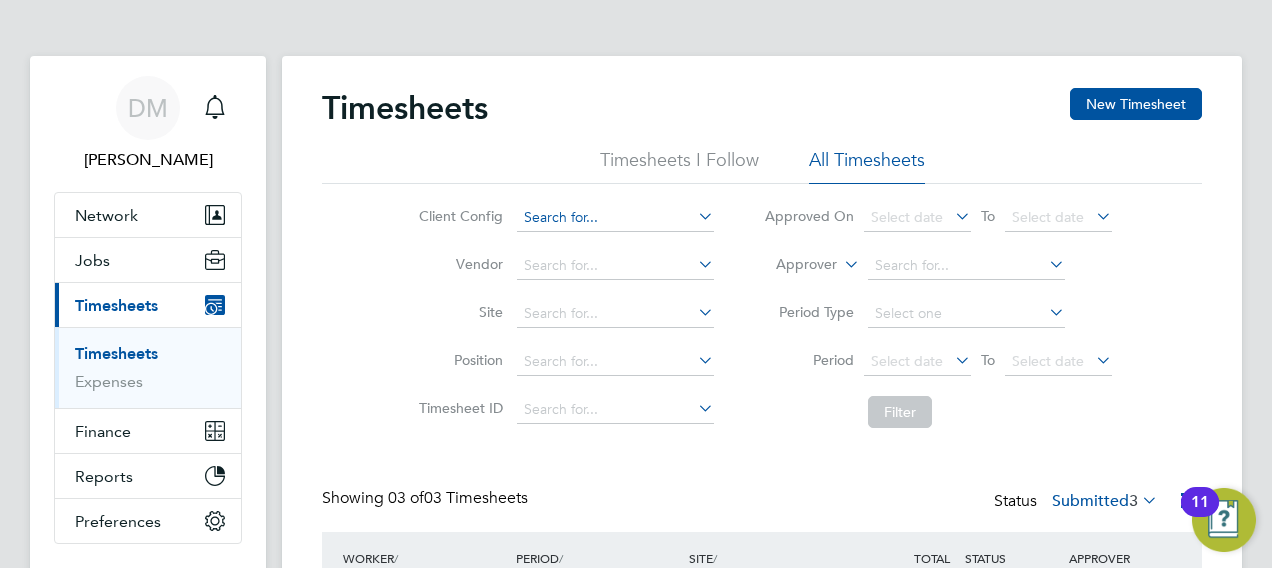 click 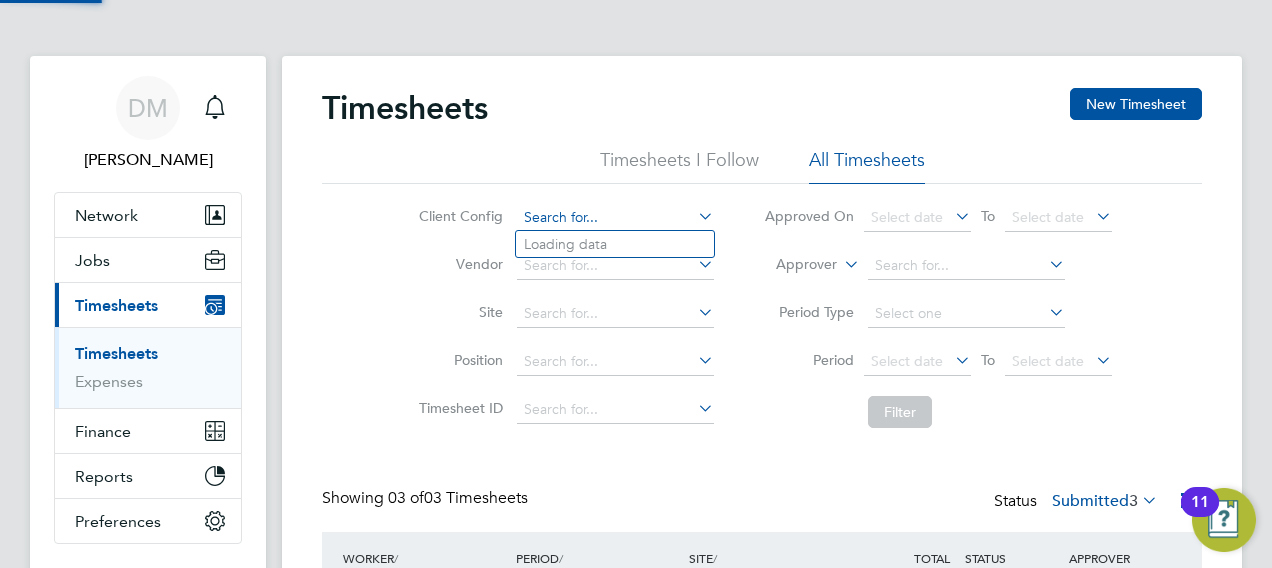 type on "d" 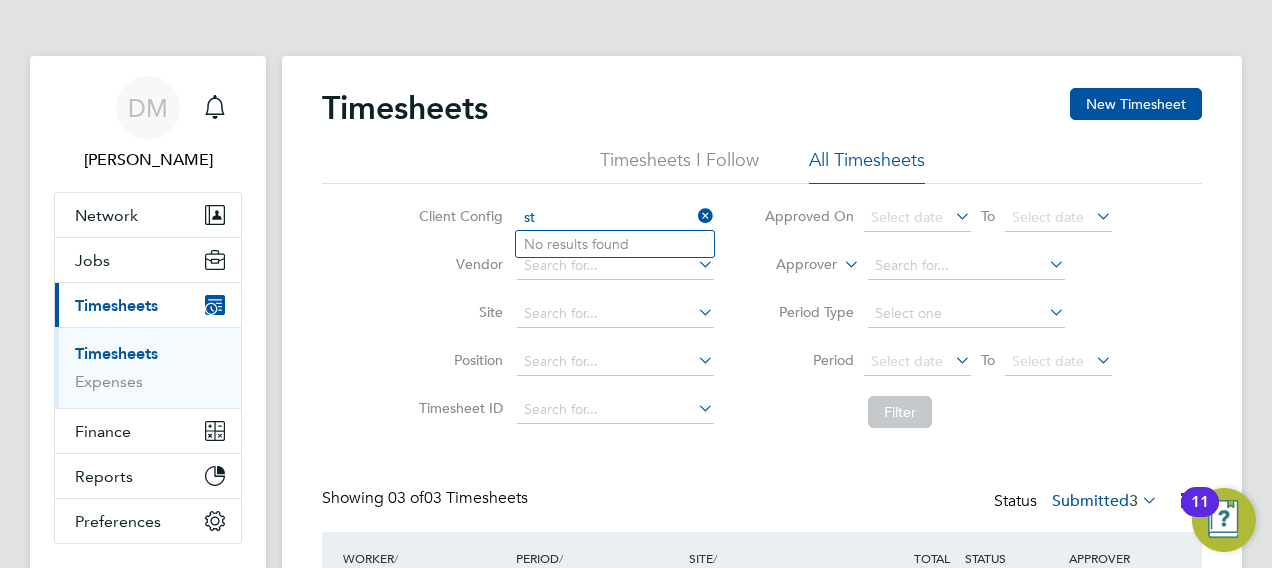 type on "s" 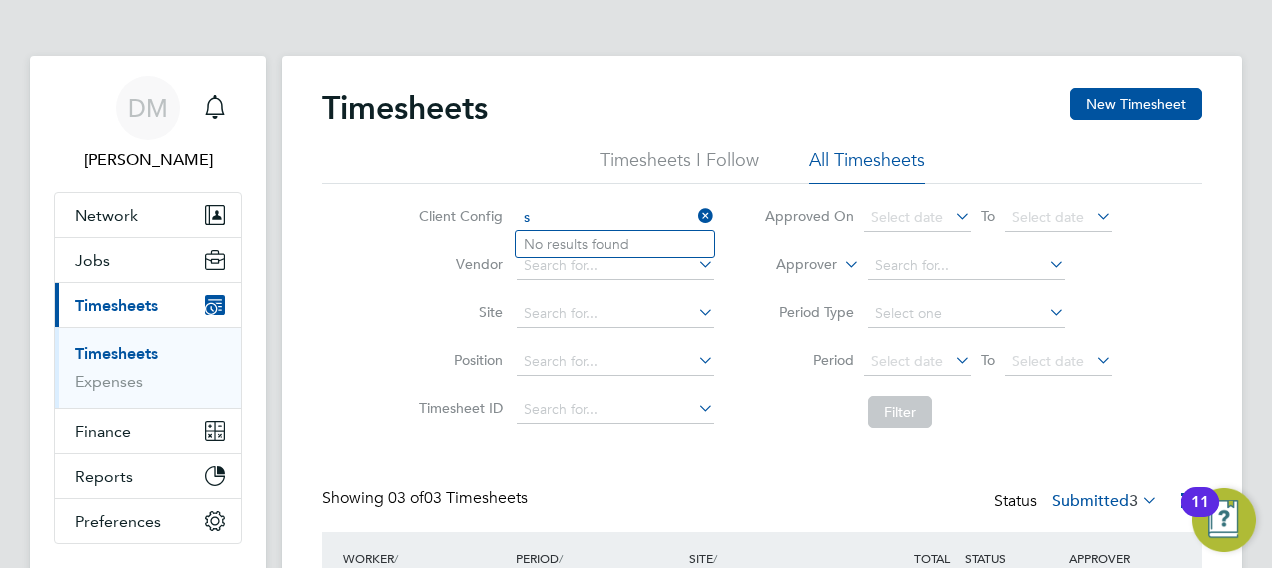 type 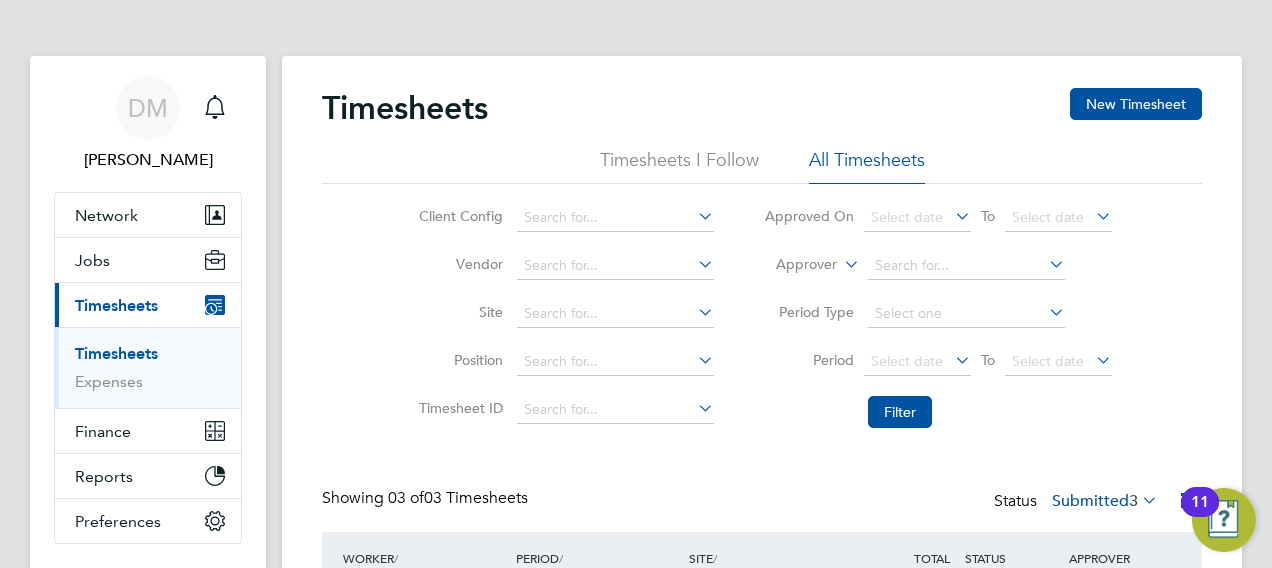 click on "Client Config   Vendor   Site   Position   Timesheet ID   Approved On
Select date
To
Select date
Approver     Period Type   Period
Select date
To
Select date
Filter" 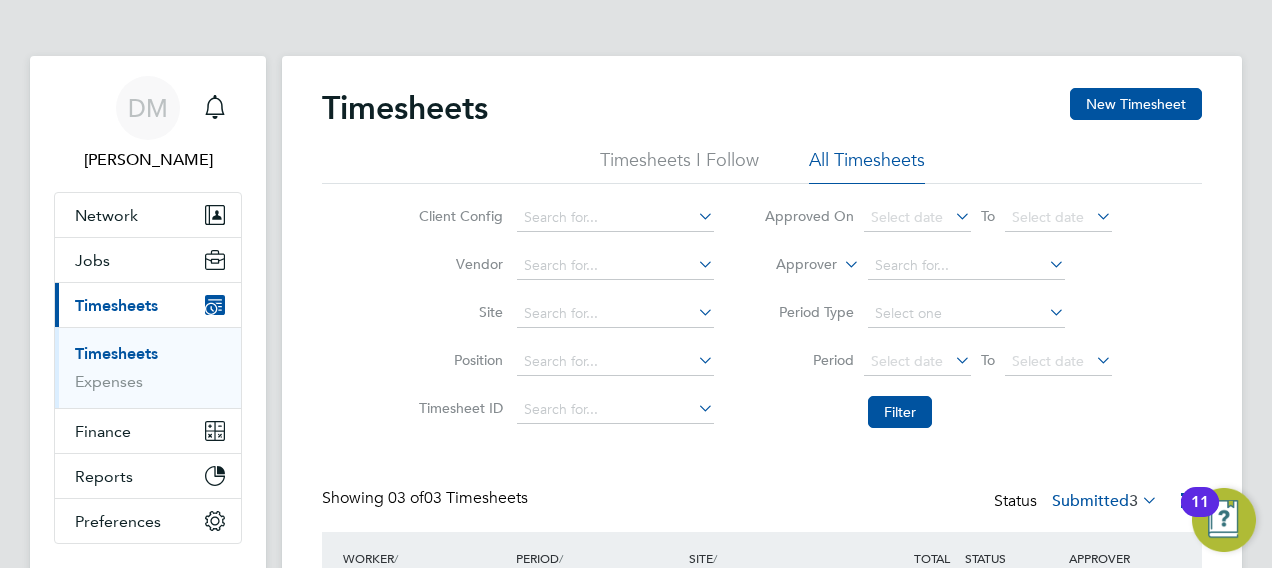 click on "Timesheets New Timesheet" 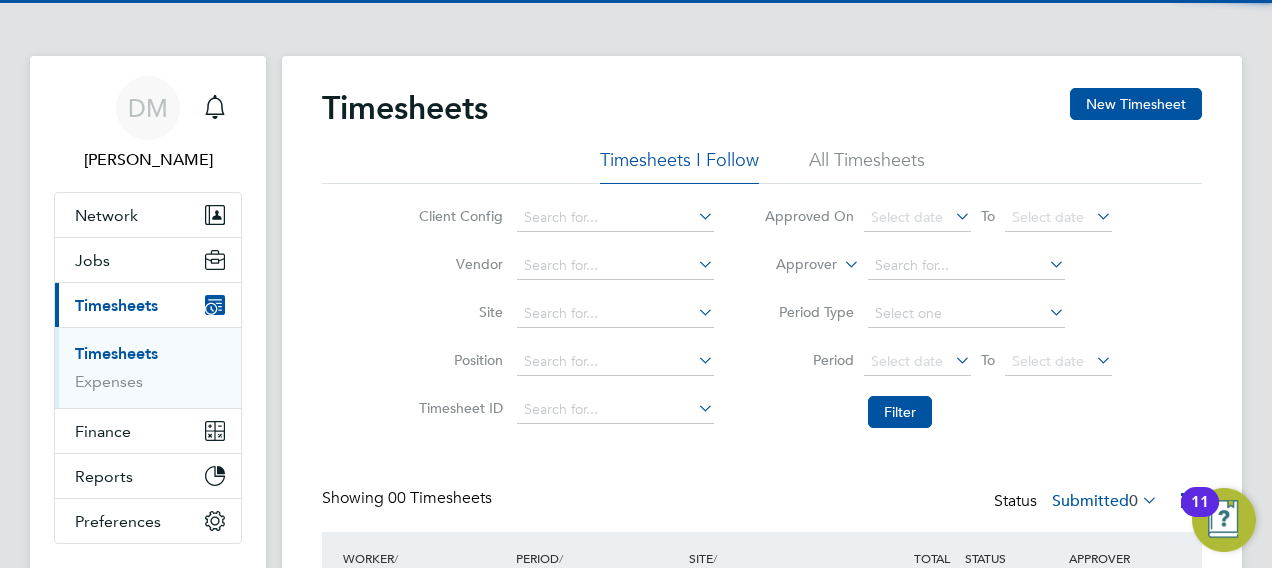 click on "Client Config   Vendor   Site   Position   Timesheet ID   Approved On
Select date
To
Select date
Approver     Period Type   Period
Select date
To
Select date
Filter" 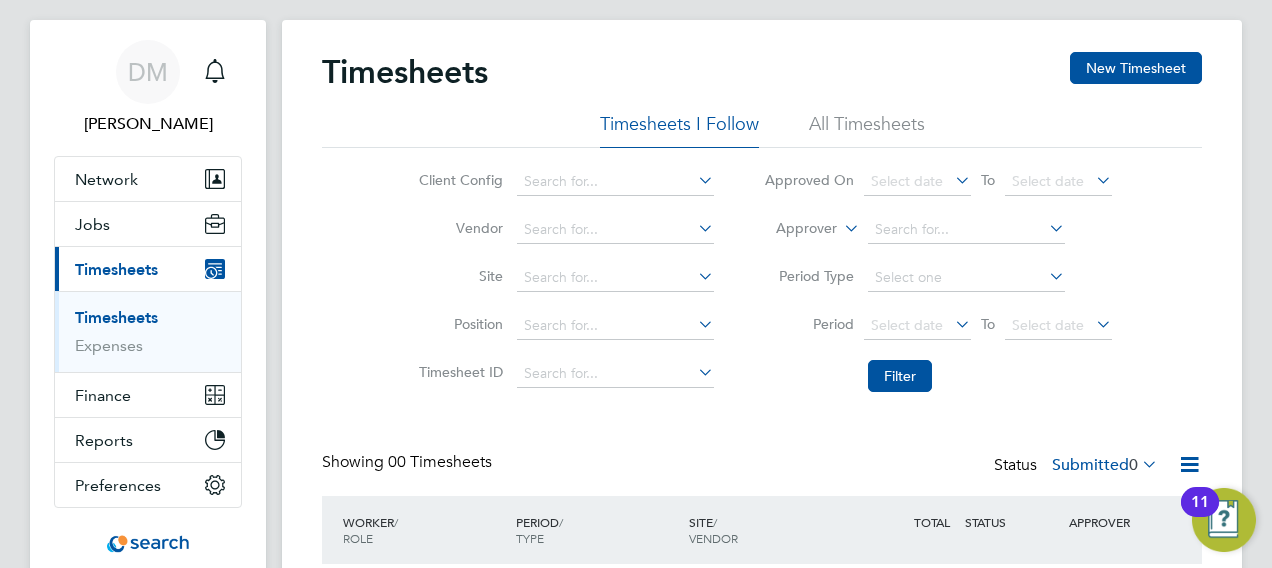 scroll, scrollTop: 0, scrollLeft: 0, axis: both 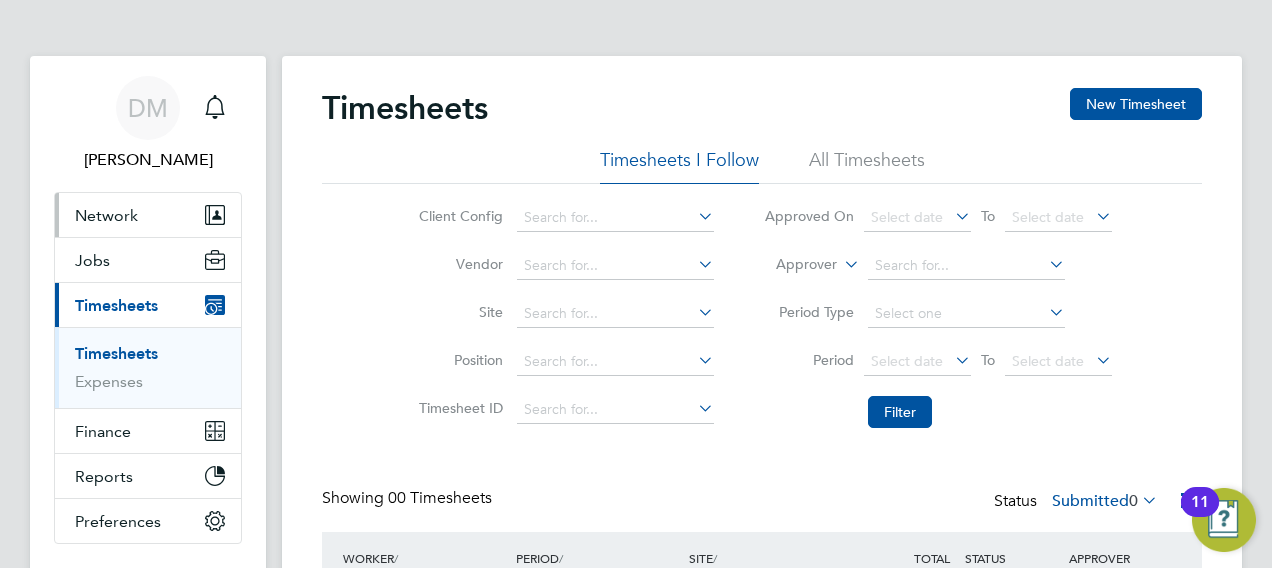 click on "Network" at bounding box center [148, 215] 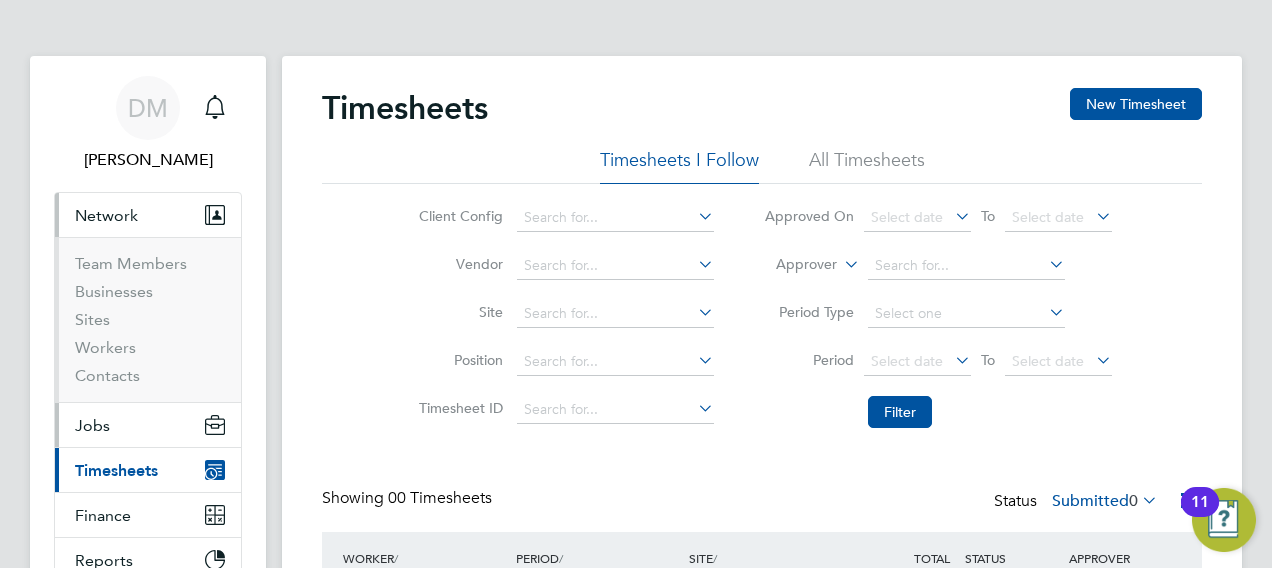 click on "Jobs" at bounding box center (148, 425) 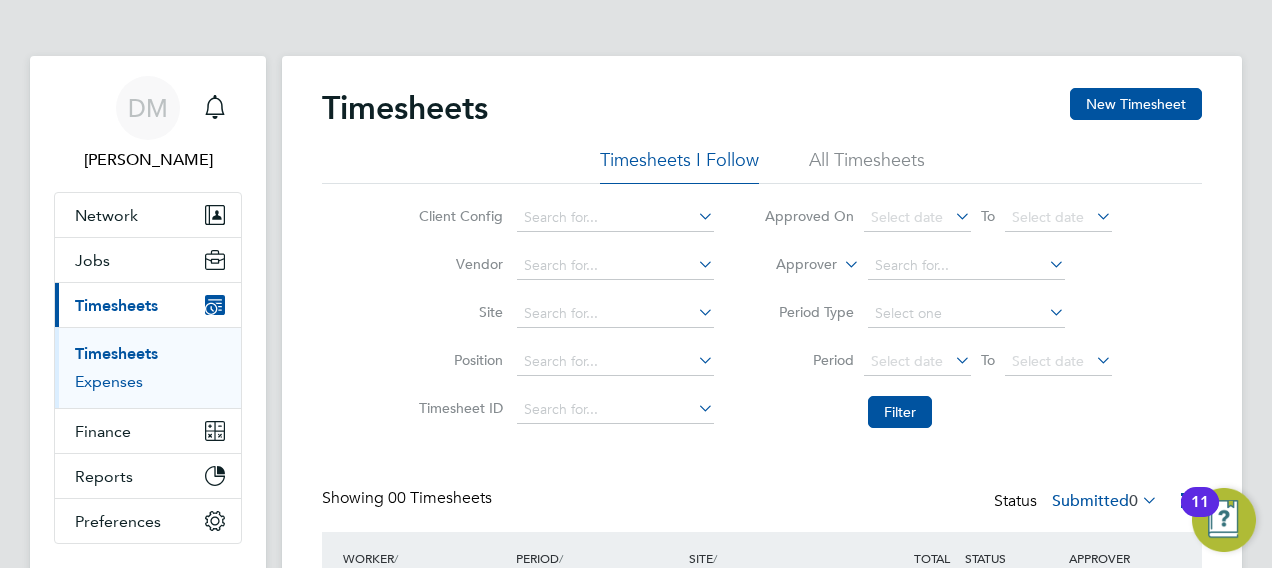 click on "Expenses" at bounding box center [109, 381] 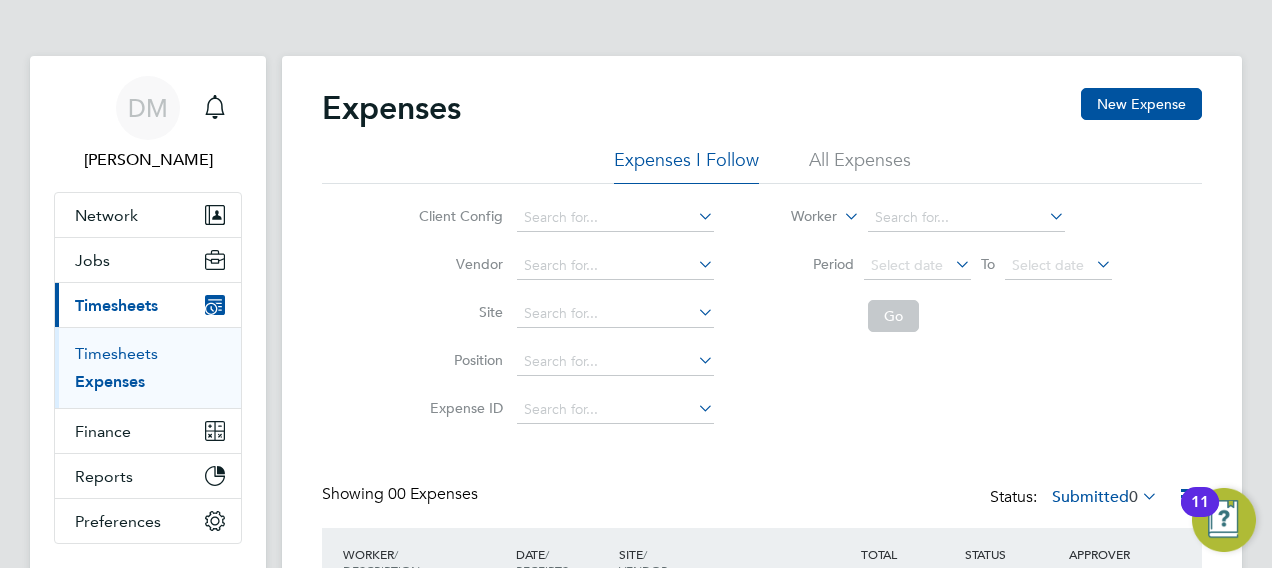 click on "Timesheets" at bounding box center (116, 353) 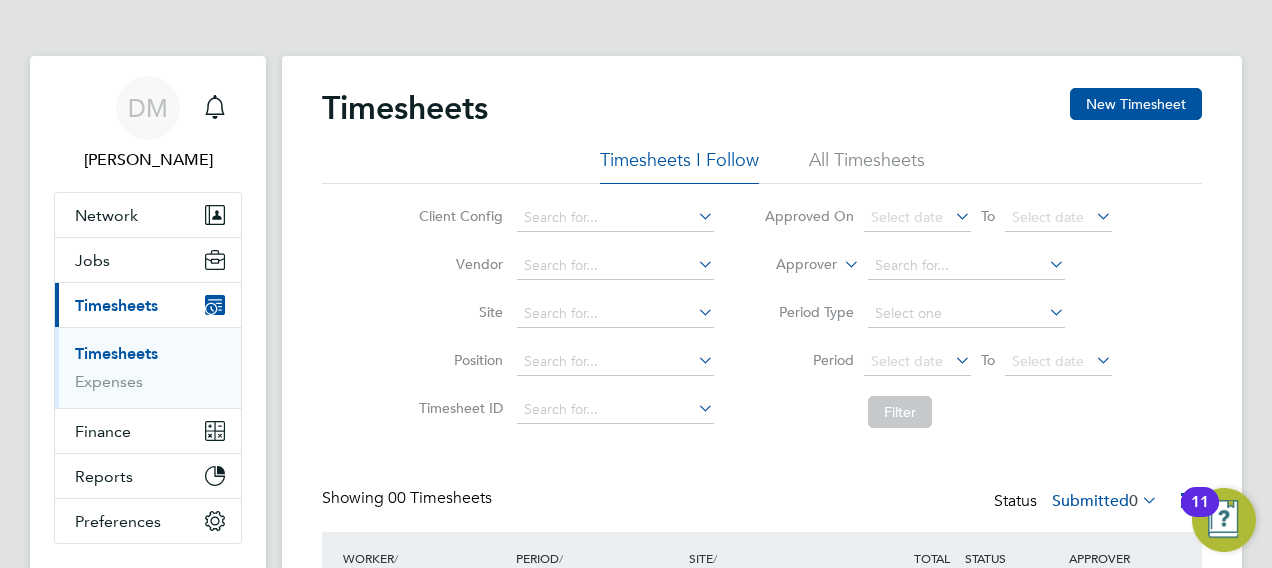 click on "All Timesheets" 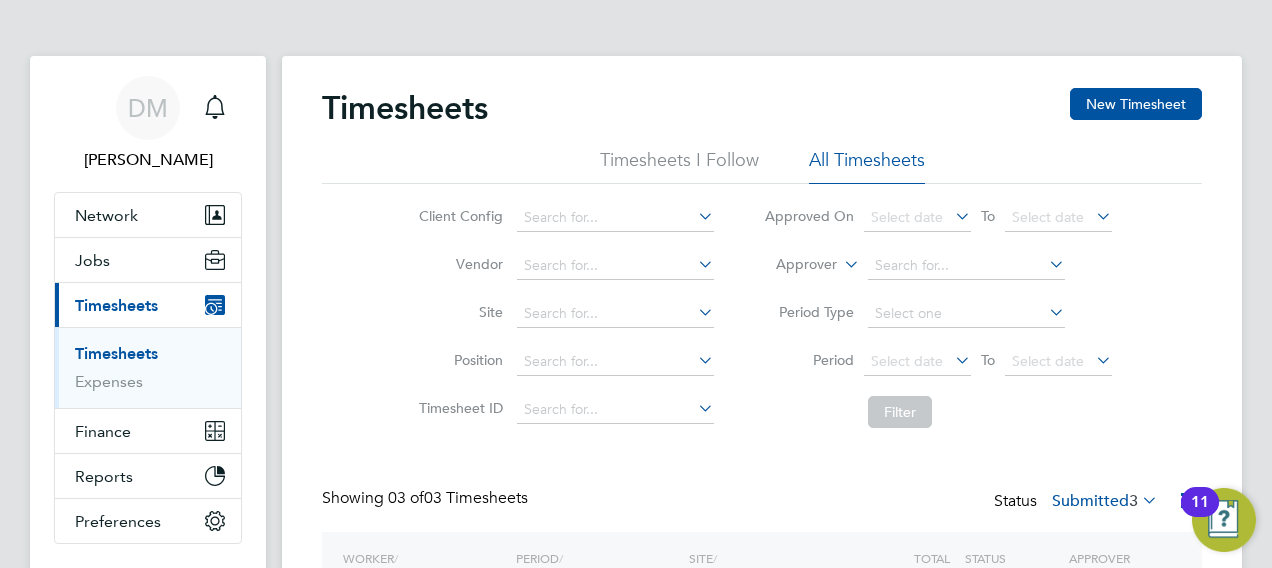 scroll, scrollTop: 10, scrollLeft: 10, axis: both 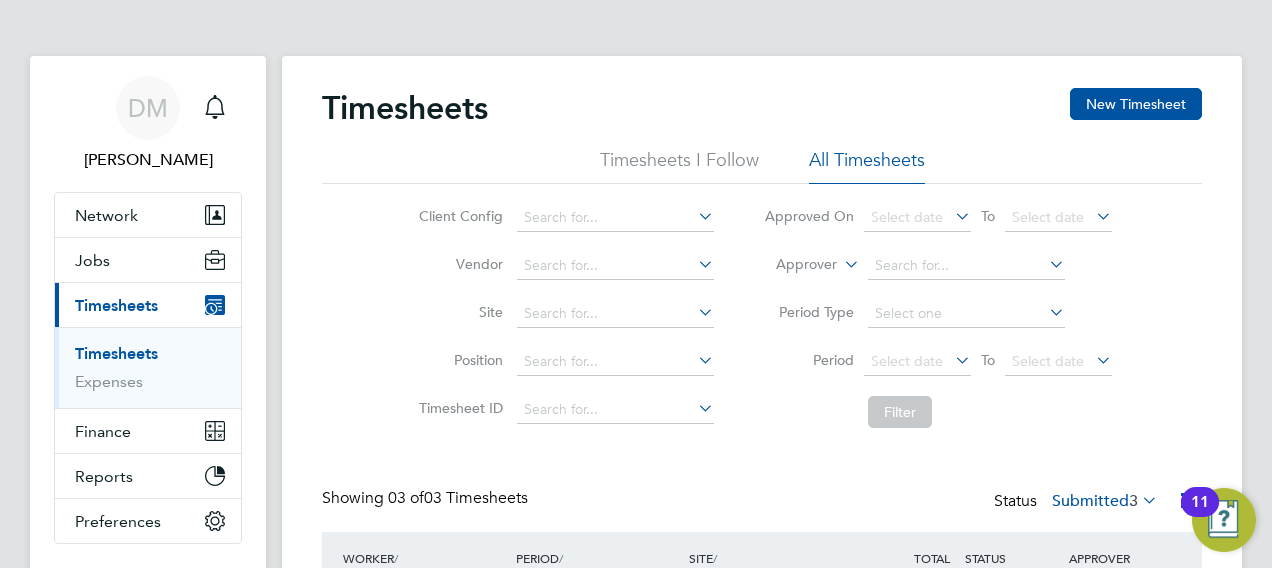 click on "Client Config   Vendor   Site   Position   Timesheet ID   Approved On
Select date
To
Select date
Approver     Period Type   Period
Select date
To
Select date
Filter" 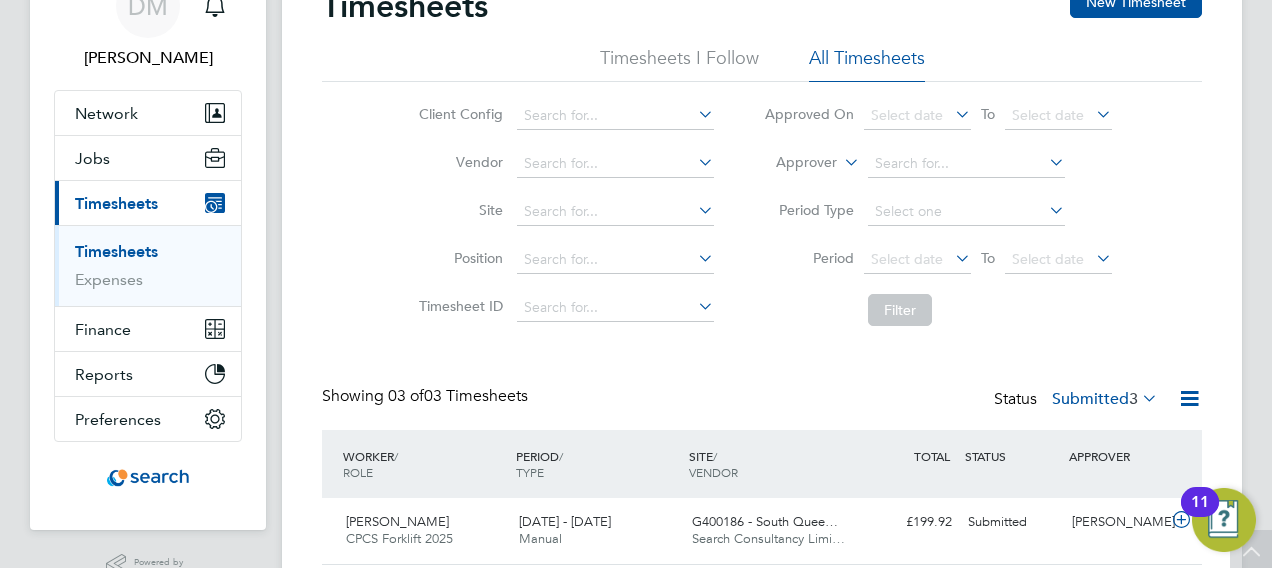 scroll, scrollTop: 62, scrollLeft: 0, axis: vertical 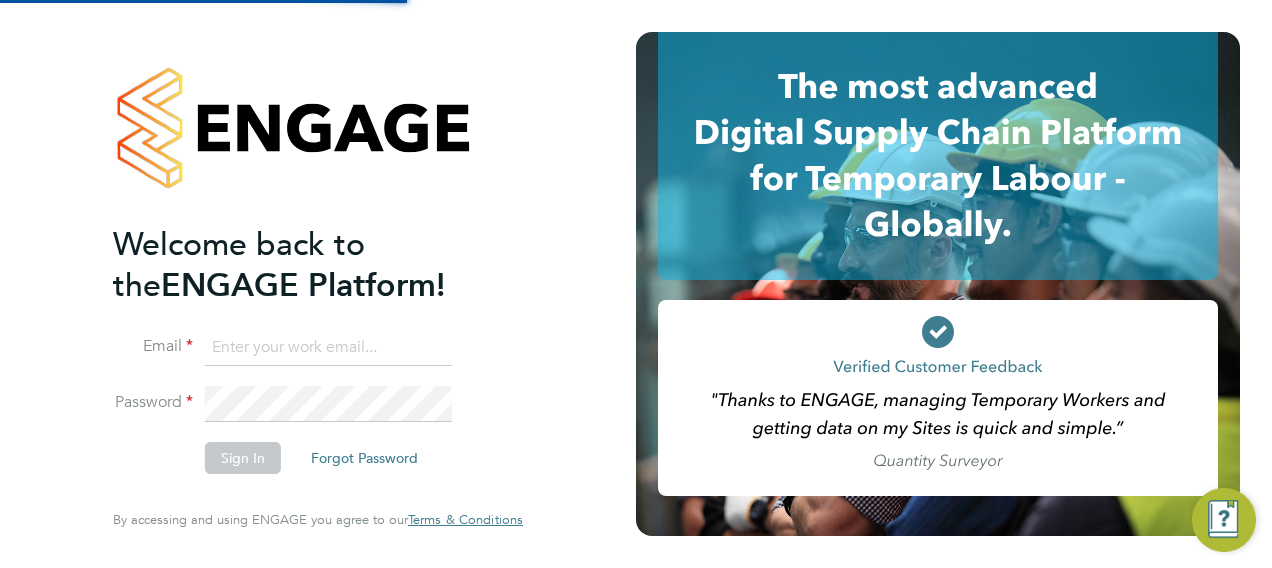 type on "[PERSON_NAME][EMAIL_ADDRESS][PERSON_NAME][DOMAIN_NAME]" 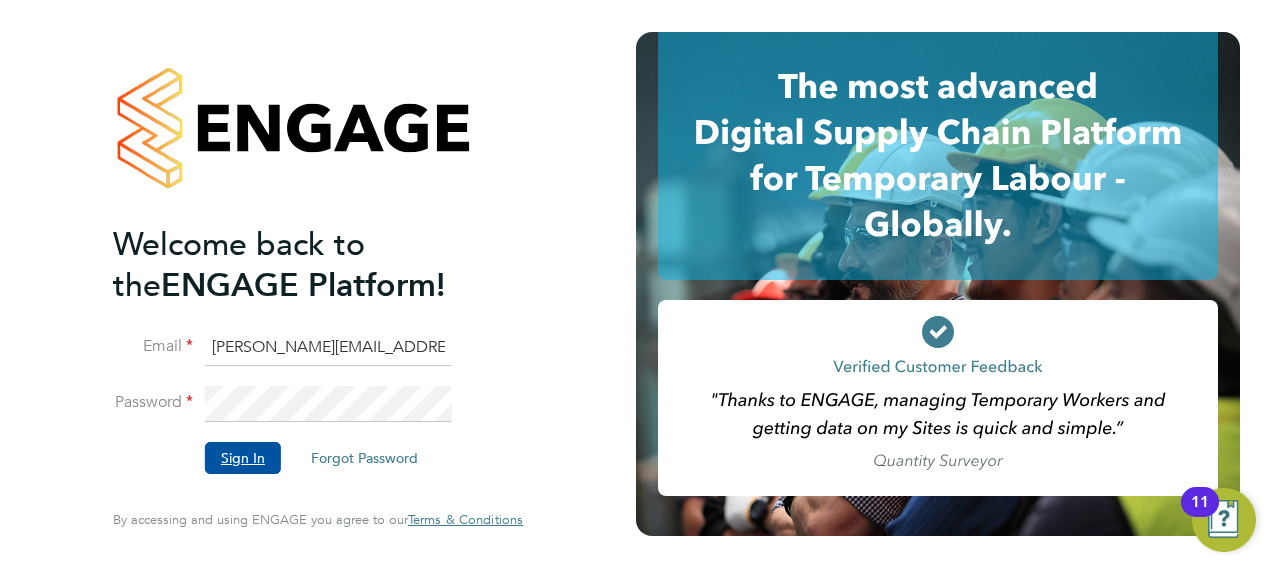 drag, startPoint x: 254, startPoint y: 445, endPoint x: 245, endPoint y: 454, distance: 12.727922 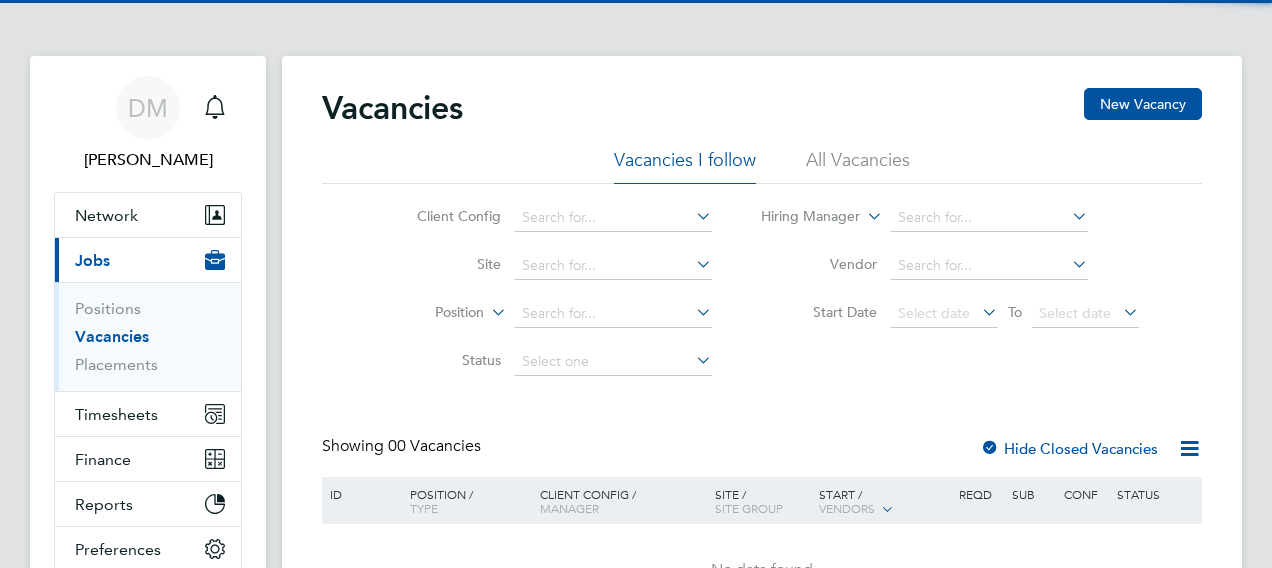scroll, scrollTop: 0, scrollLeft: 0, axis: both 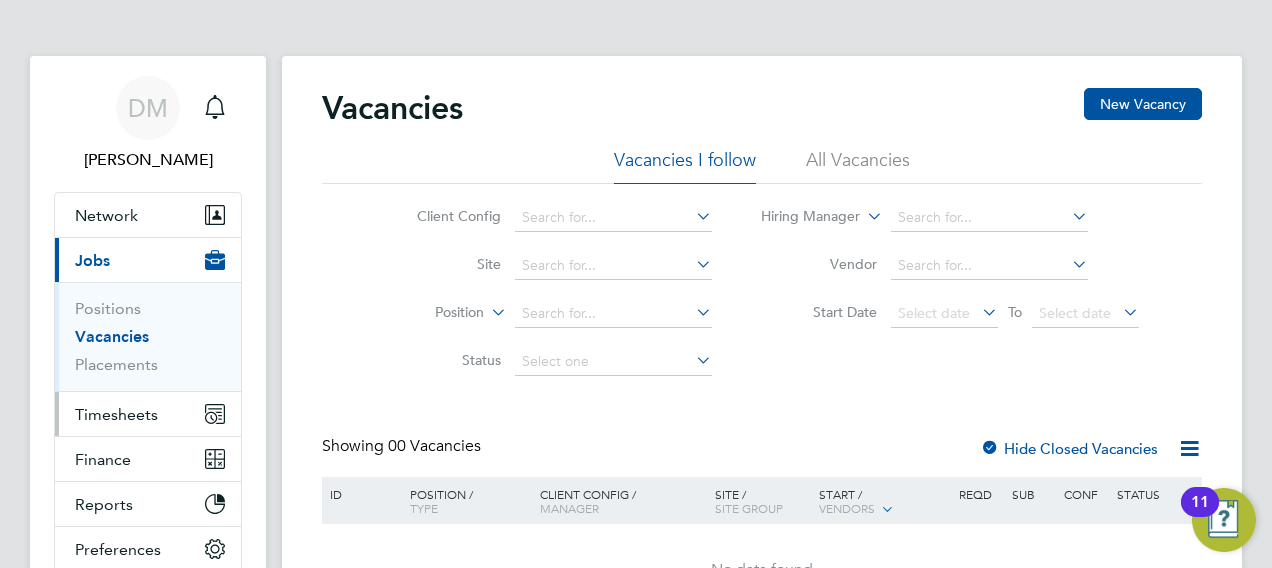 click on "Timesheets" at bounding box center (148, 414) 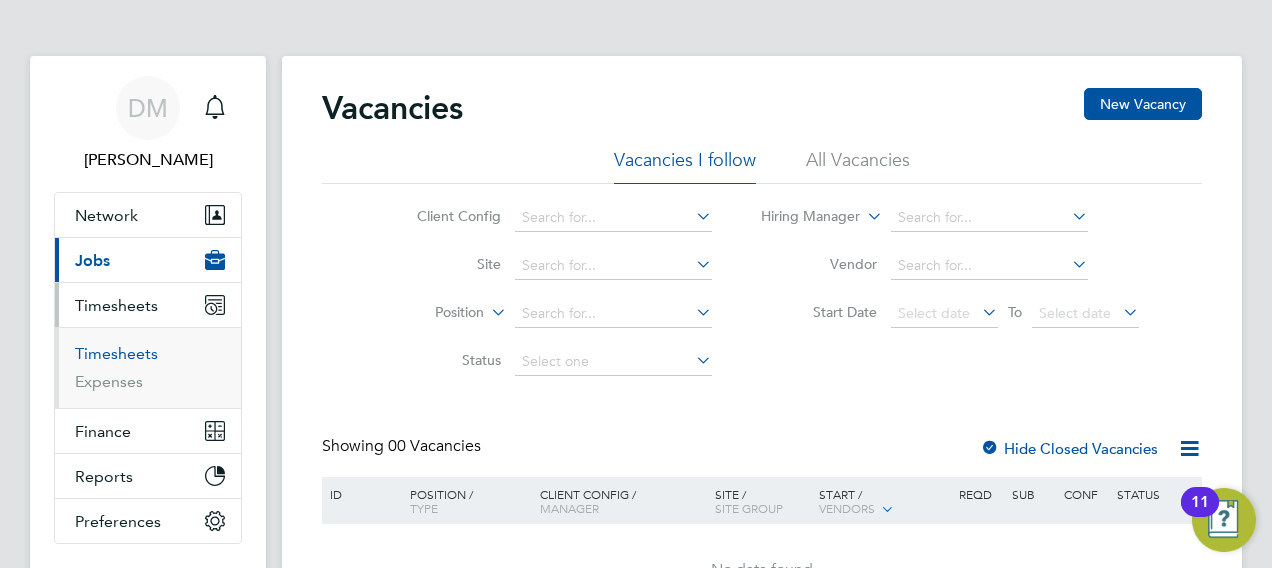 click on "Timesheets" at bounding box center [116, 353] 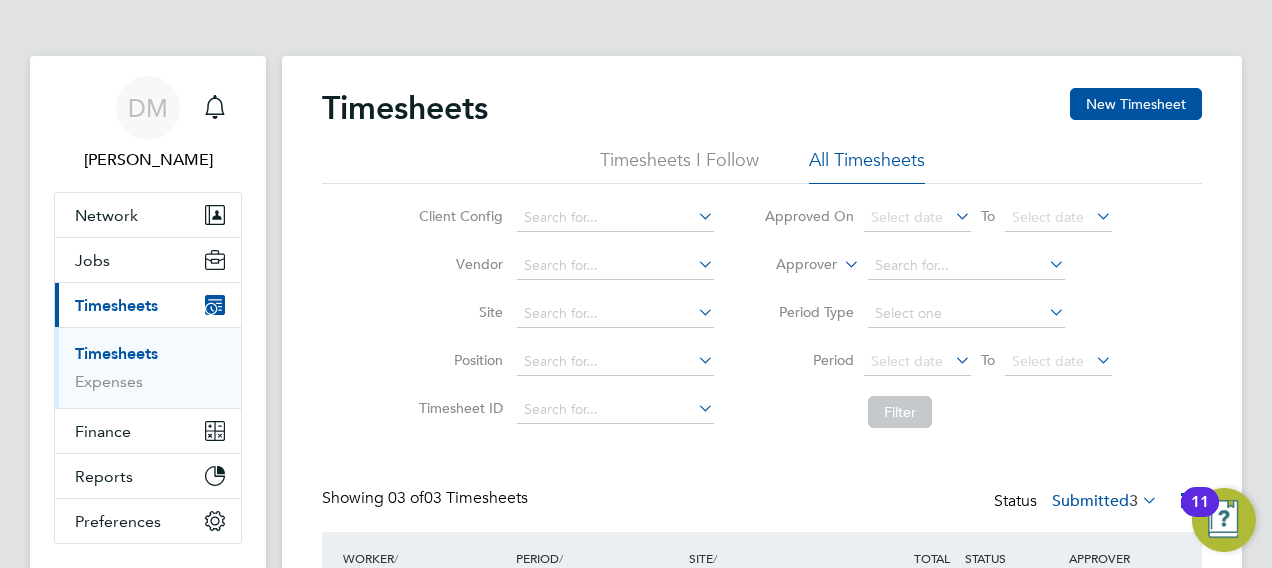 scroll, scrollTop: 10, scrollLeft: 10, axis: both 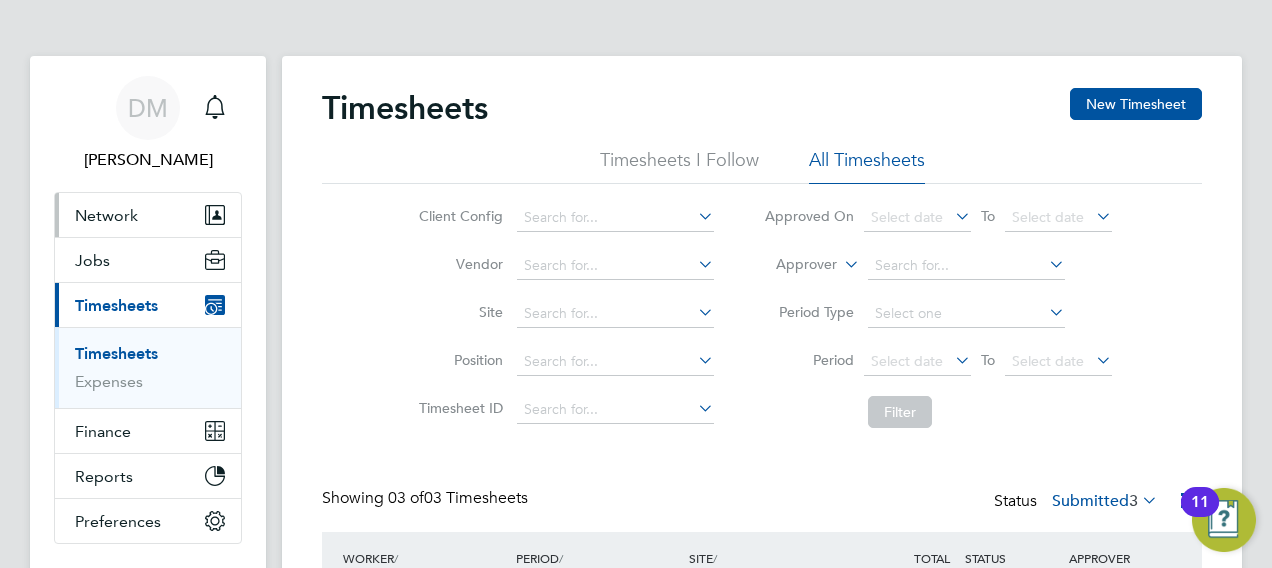 click on "Network" at bounding box center (148, 215) 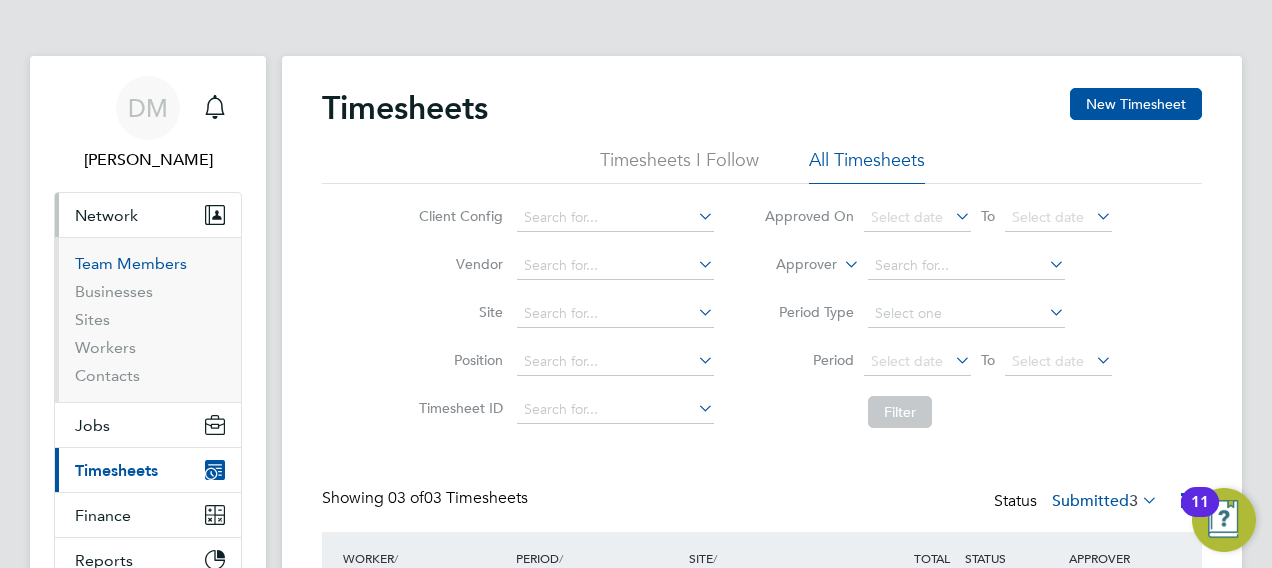 click on "Team Members" at bounding box center (131, 263) 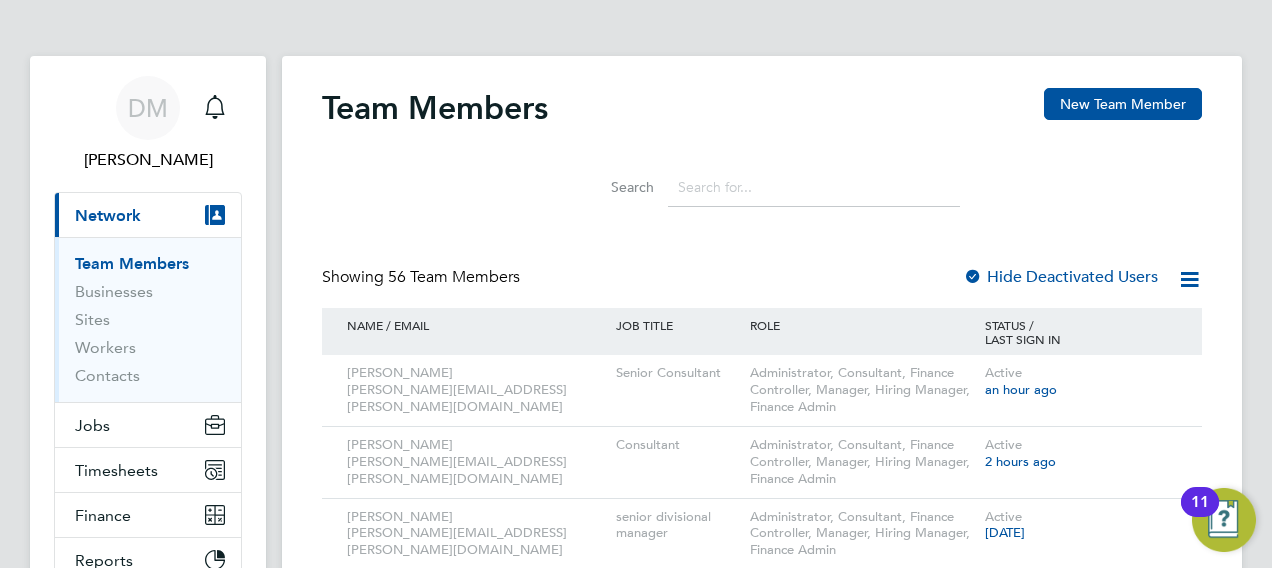 click on "Team Members New Team Member   Search   Showing   56 Team Members Hide Deactivated Users NAME / EMAIL JOB TITLE ROLE STATUS / LAST SIGN IN [PERSON_NAME] [PERSON_NAME][EMAIL_ADDRESS][PERSON_NAME][DOMAIN_NAME] Senior Consultant Administrator, Consultant, Finance Controller, Manager, Hiring Manager, Finance Admin Active an hour ago [PERSON_NAME] [PERSON_NAME][EMAIL_ADDRESS][PERSON_NAME][DOMAIN_NAME] Consultant Administrator, Consultant, Finance Controller, Manager, Hiring Manager, Finance Admin Active 2 hours ago [PERSON_NAME] [PERSON_NAME][EMAIL_ADDRESS][PERSON_NAME][DOMAIN_NAME] senior divisional manager Administrator, Consultant, Finance Controller, Manager, Hiring Manager, Finance Admin Active [DATE] [PERSON_NAME] [PERSON_NAME][EMAIL_ADDRESS][PERSON_NAME][DOMAIN_NAME] Adminstrator Administrator, Finance Controller, Manager, Finance Admin Active [DATE] [PERSON_NAME] [EMAIL_ADDRESS][DOMAIN_NAME] Projects & Implementation Director Administrator, Consultant, Manager Active a year ago [PERSON_NAME] [PERSON_NAME][EMAIL_ADDRESS][PERSON_NAME][DOMAIN_NAME] Consultant Administrator, Consultant Active a year ago [PERSON_NAME] Active Invited" 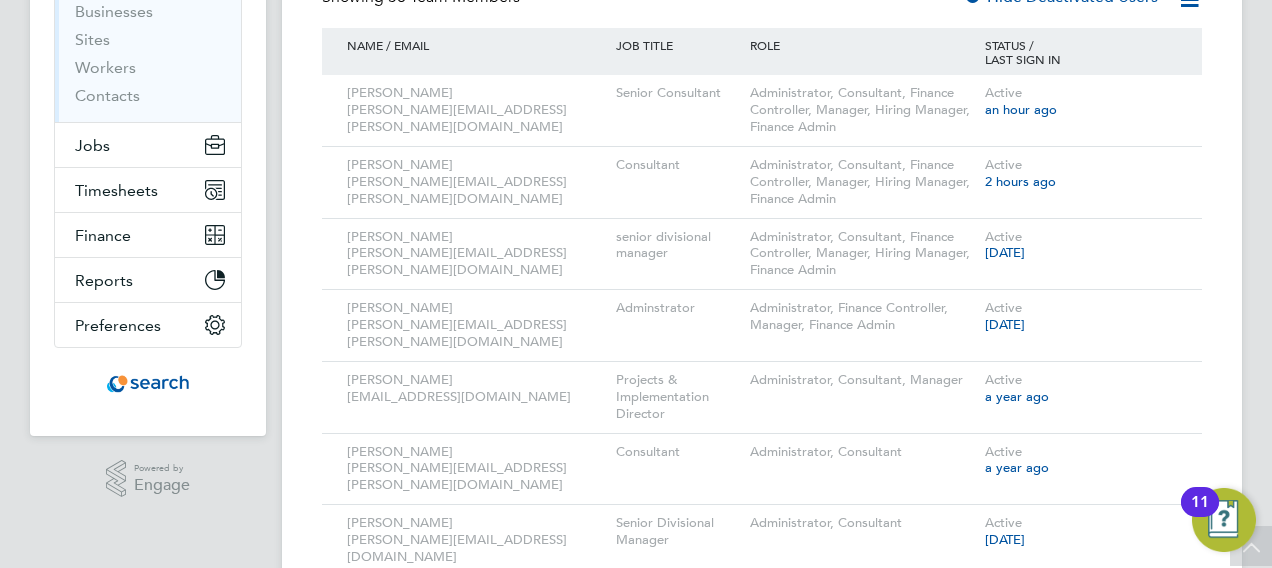scroll, scrollTop: 240, scrollLeft: 0, axis: vertical 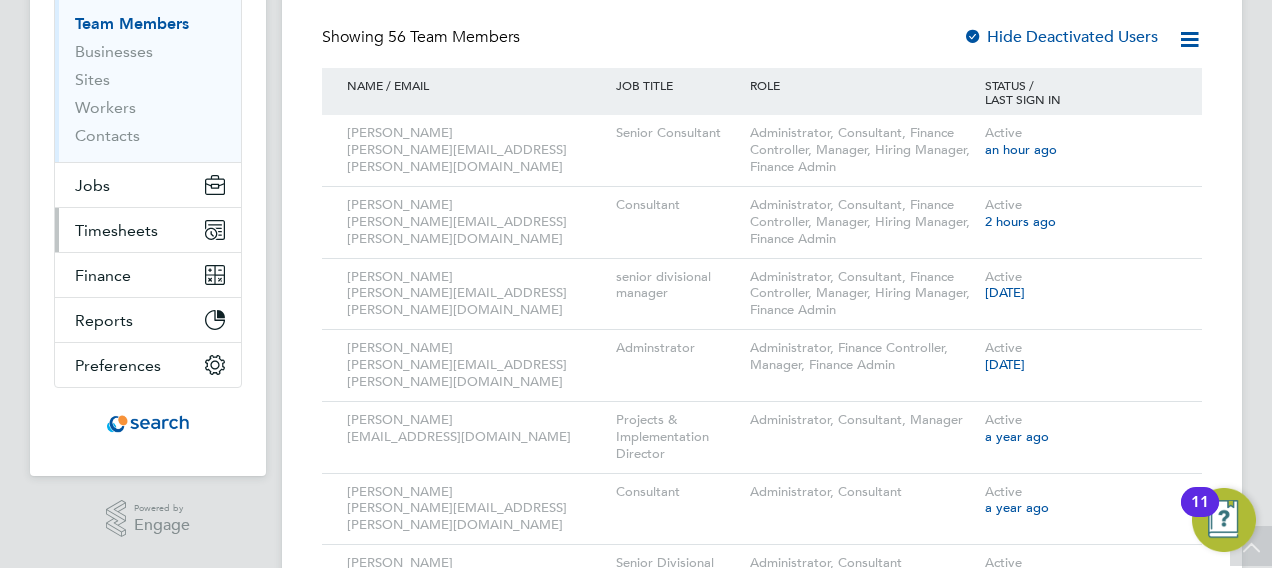 click on "Timesheets" at bounding box center (116, 230) 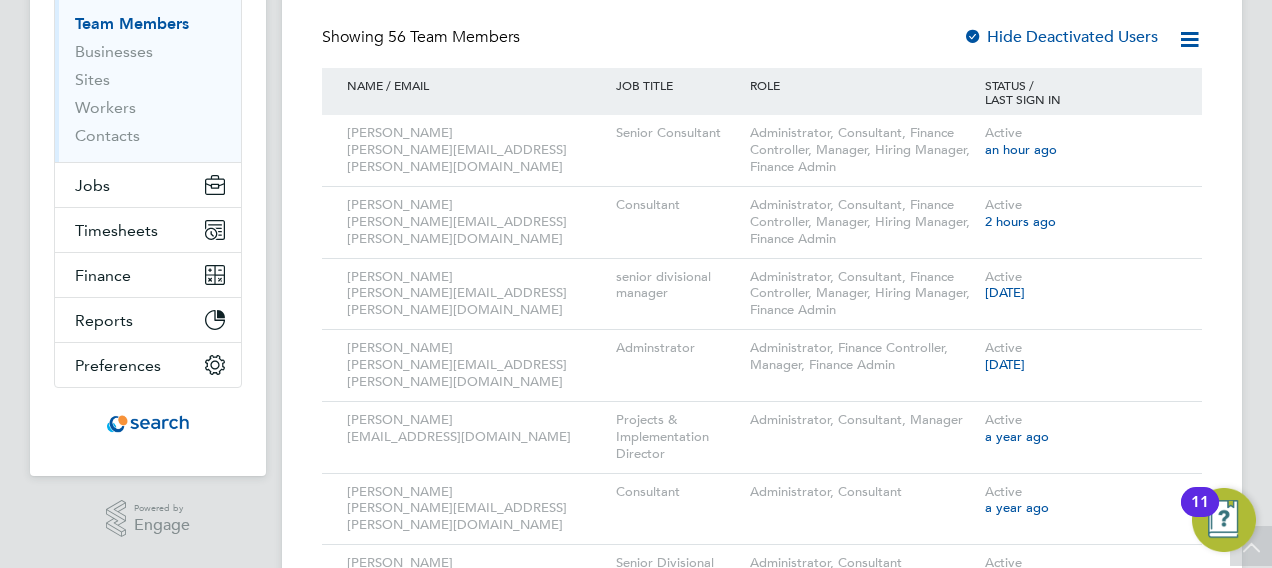 scroll, scrollTop: 0, scrollLeft: 0, axis: both 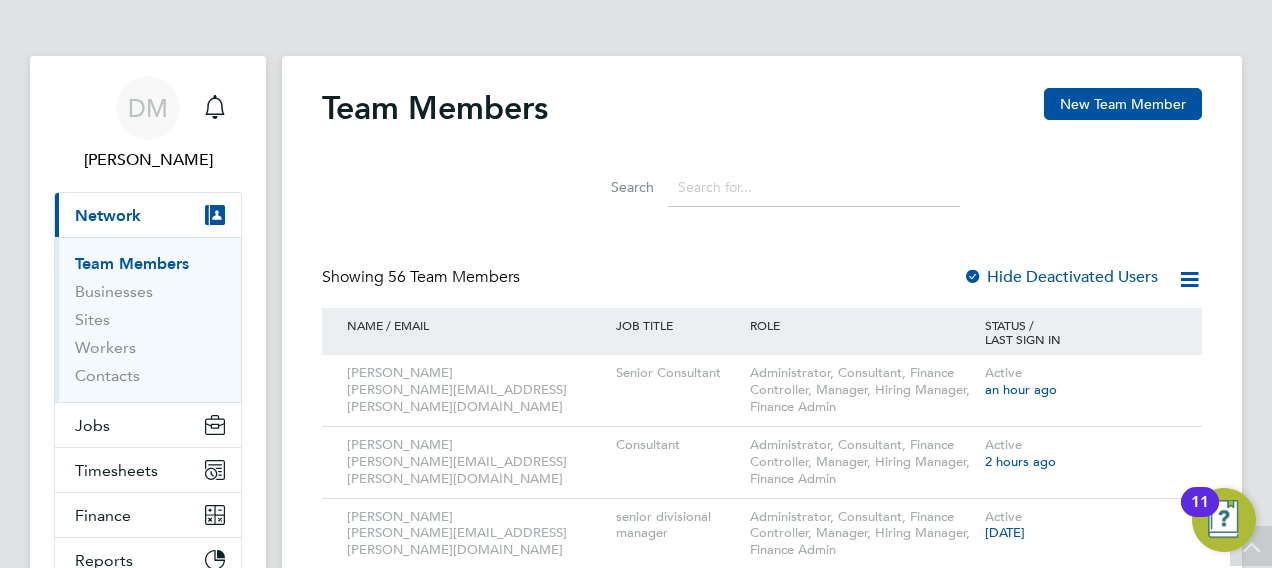 click on "[PERSON_NAME]   Notifications
Applications:   Current page:   Network
Team Members   Businesses   Sites   Workers   Contacts   Jobs
Positions   Vacancies   Placements   Timesheets
Timesheets   Expenses   Finance
Invoices & Credit Notes   Statements   Payments   Reports
Margin Report   CIS Reports   Report Downloads   Preferences
My Business   Doc. Requirements   Notifications   VMS Configurations   Activity Logs
.st0{fill:#C0C1C2;}
Powered by Engage Team Members New Team Member   Search   Showing   56 Team Members Hide Deactivated Users NAME / EMAIL JOB TITLE ROLE STATUS / LAST SIGN IN [PERSON_NAME] [PERSON_NAME][EMAIL_ADDRESS][PERSON_NAME][DOMAIN_NAME] Senior Consultant Administrator, Consultant, Finance Controller, Manager, Hiring Manager, Finance Admin Active -" at bounding box center (636, 2169) 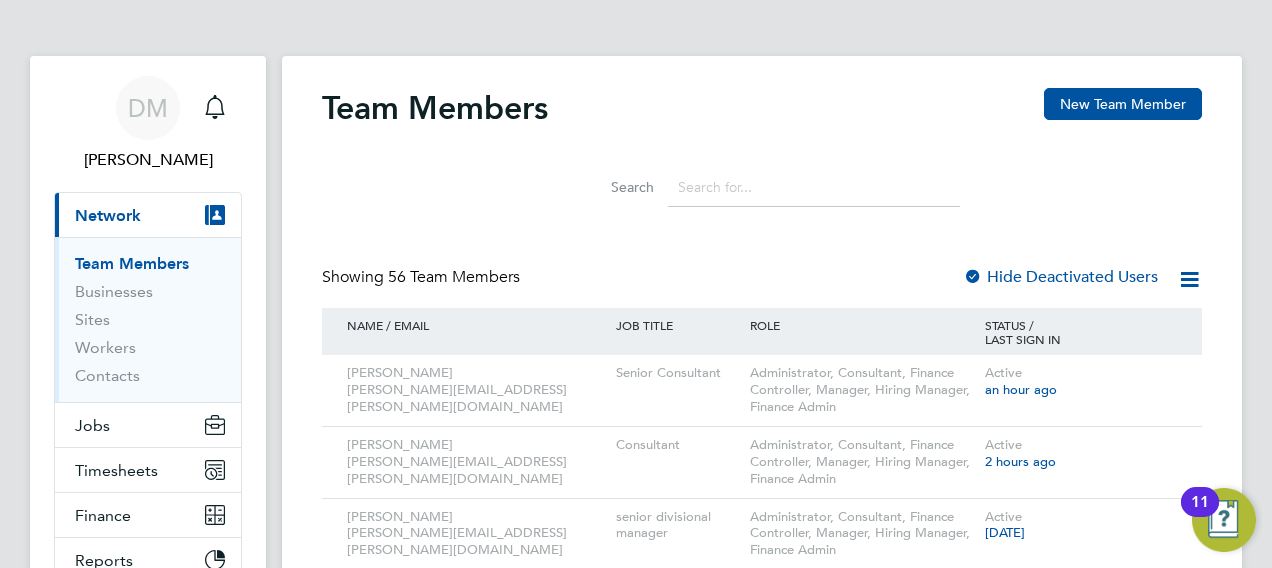 click on "[PERSON_NAME]   Notifications
Applications:   Current page:   Network
Team Members   Businesses   Sites   Workers   Contacts   Jobs
Positions   Vacancies   Placements   Timesheets
Timesheets   Expenses   Finance
Invoices & Credit Notes   Statements   Payments   Reports
Margin Report   CIS Reports   Report Downloads   Preferences
My Business   Doc. Requirements   Notifications   VMS Configurations   Activity Logs
.st0{fill:#C0C1C2;}
Powered by Engage Team Members New Team Member   Search   Showing   56 Team Members Hide Deactivated Users NAME / EMAIL JOB TITLE ROLE STATUS / LAST SIGN IN [PERSON_NAME] [PERSON_NAME][EMAIL_ADDRESS][PERSON_NAME][DOMAIN_NAME] Senior Consultant Active an hour ago [PERSON_NAME] [PERSON_NAME][EMAIL_ADDRESS][PERSON_NAME][DOMAIN_NAME] Consultant Active -" at bounding box center (636, 2169) 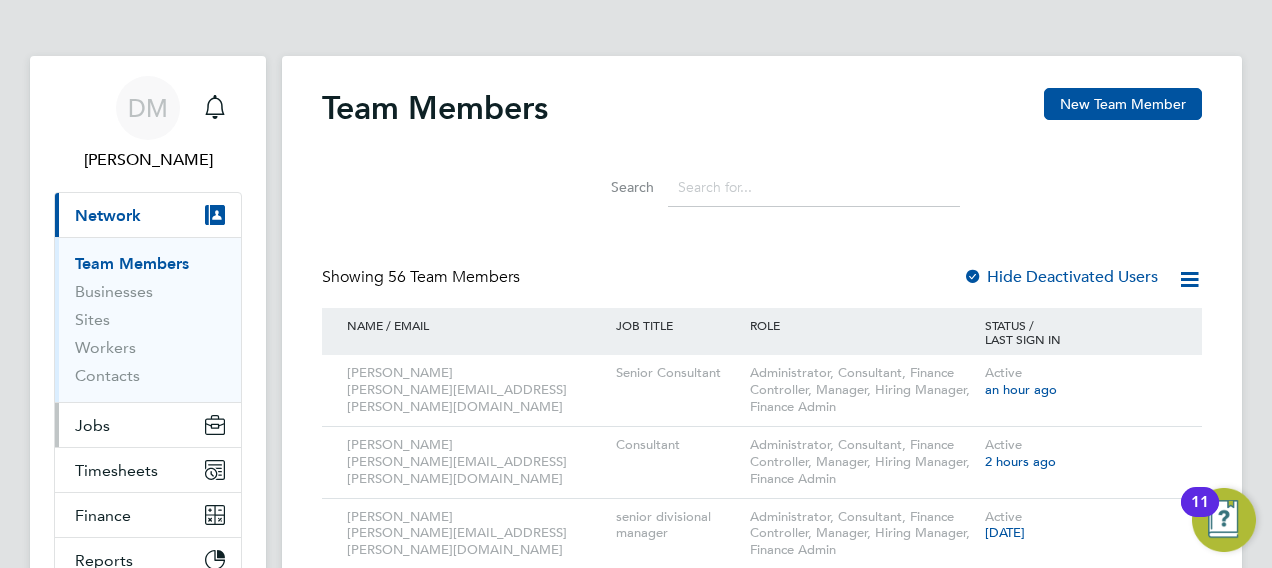 click on "Jobs" at bounding box center (92, 425) 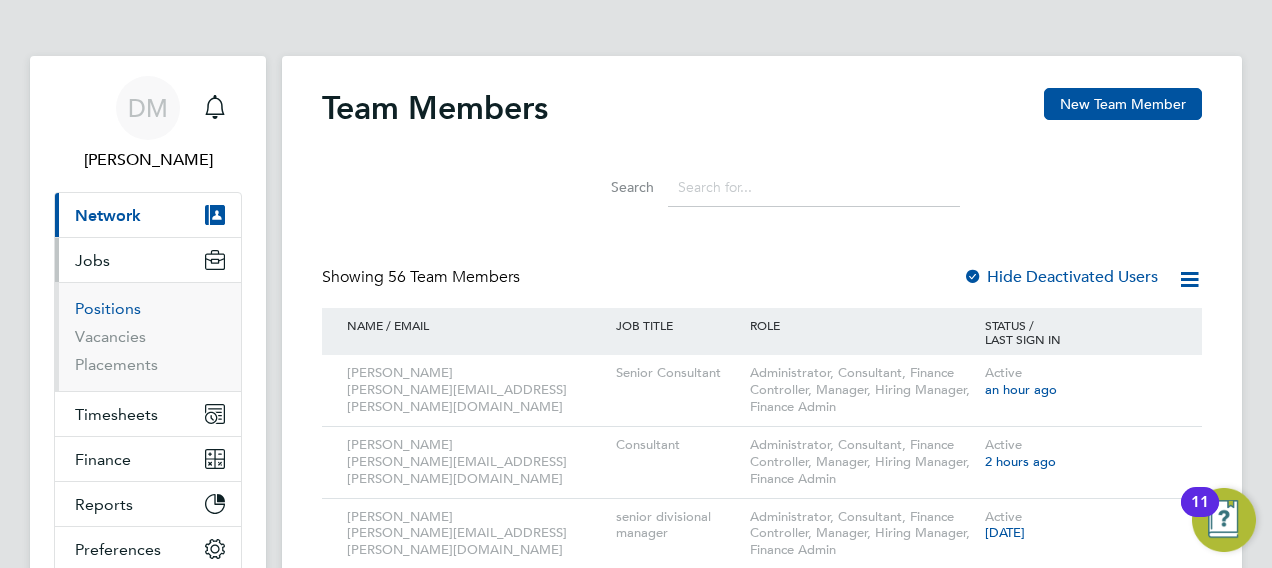 click on "Positions" at bounding box center (108, 308) 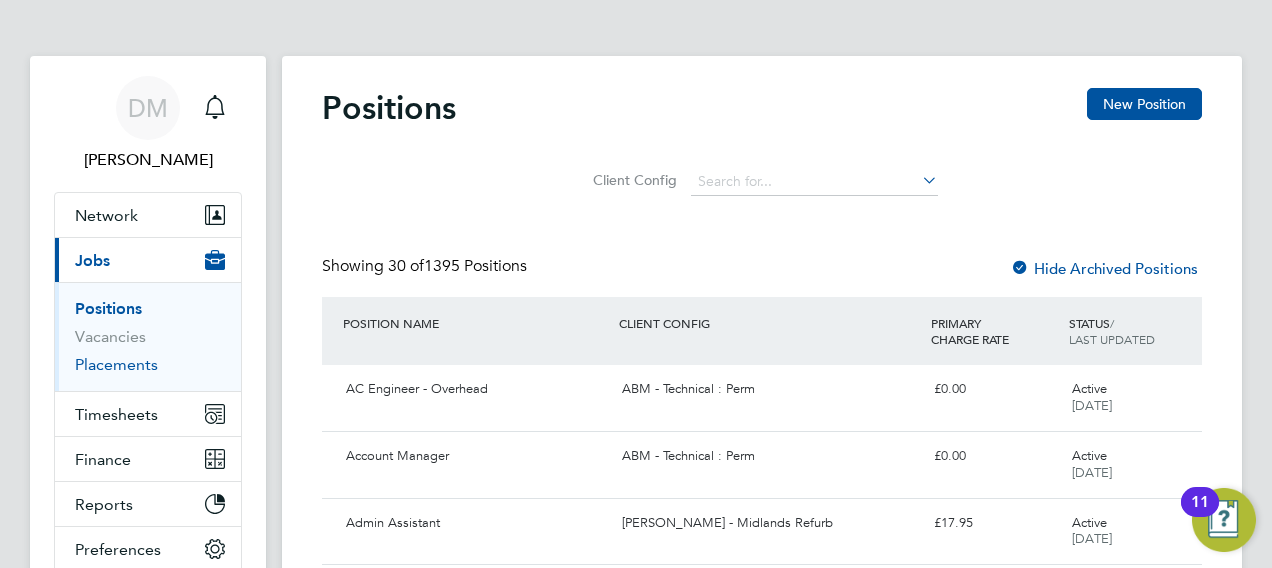 click on "Placements" at bounding box center (116, 364) 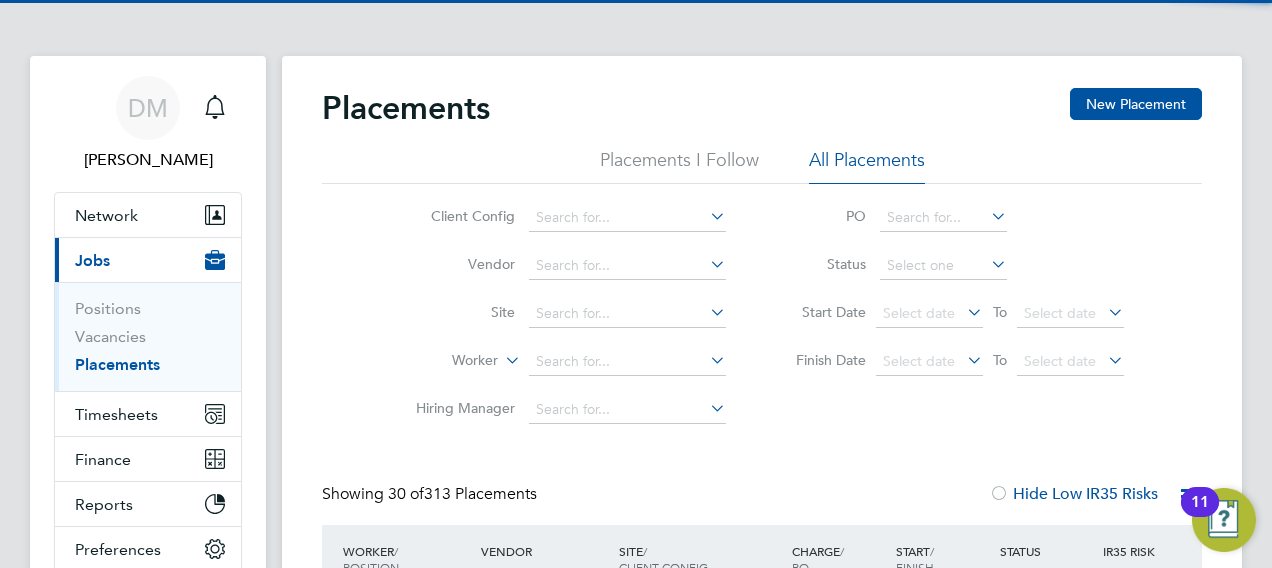 scroll, scrollTop: 10, scrollLeft: 10, axis: both 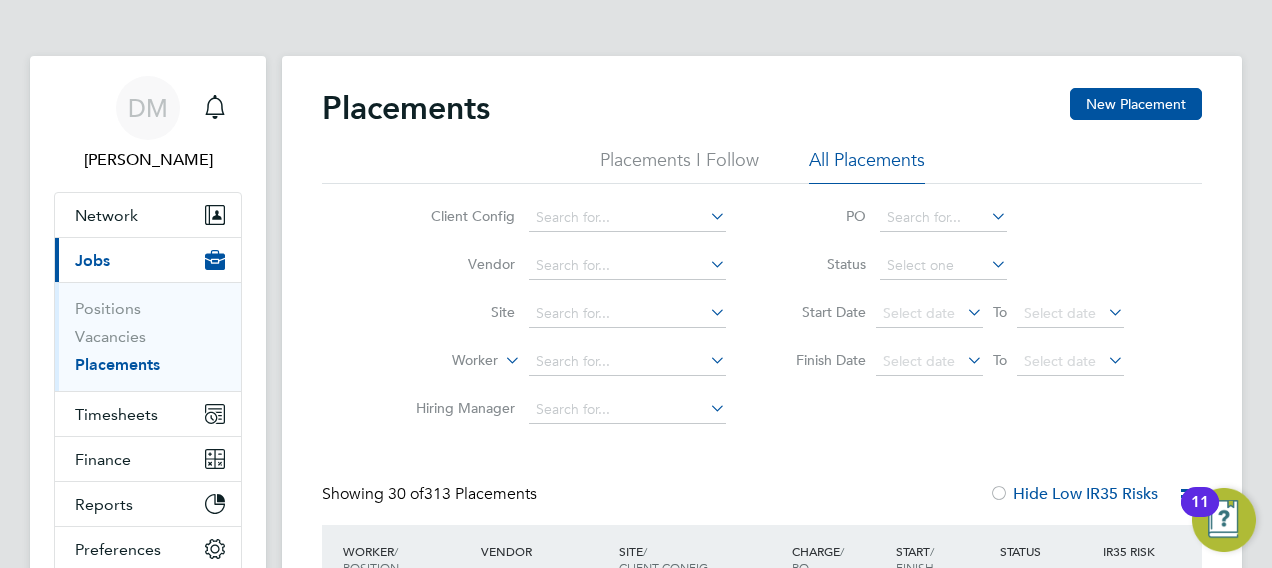 click on "[PERSON_NAME]   Notifications
Applications:   Network
Team Members   Businesses   Sites   Workers   Contacts   Current page:   Jobs
Positions   Vacancies   Placements   Timesheets
Timesheets   Expenses   Finance
Invoices & Credit Notes   Statements   Payments   Reports
Margin Report   CIS Reports   Report Downloads   Preferences
My Business   Doc. Requirements   Notifications   VMS Configurations   Activity Logs" at bounding box center (148, 358) 